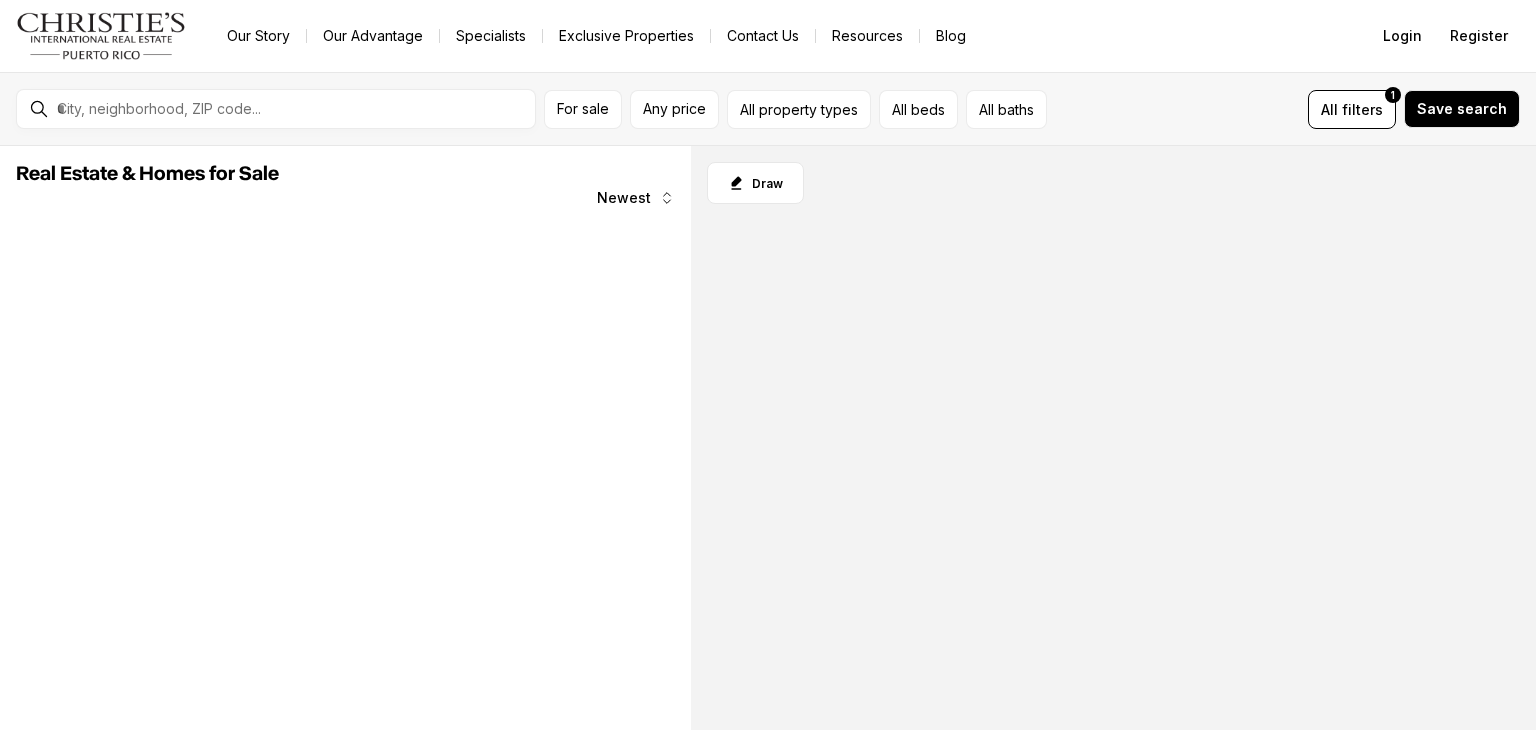 scroll, scrollTop: 0, scrollLeft: 0, axis: both 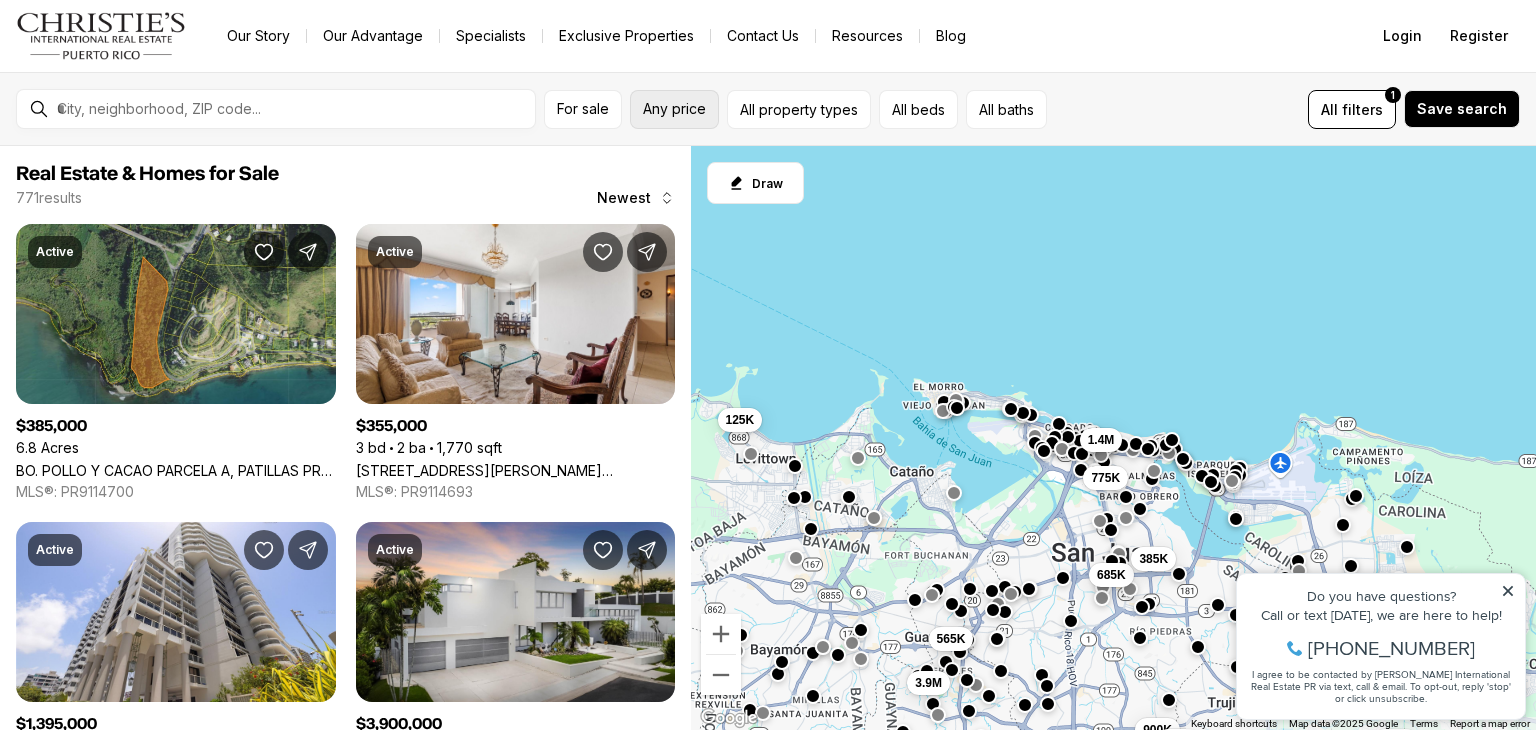 click on "Any price" at bounding box center (674, 109) 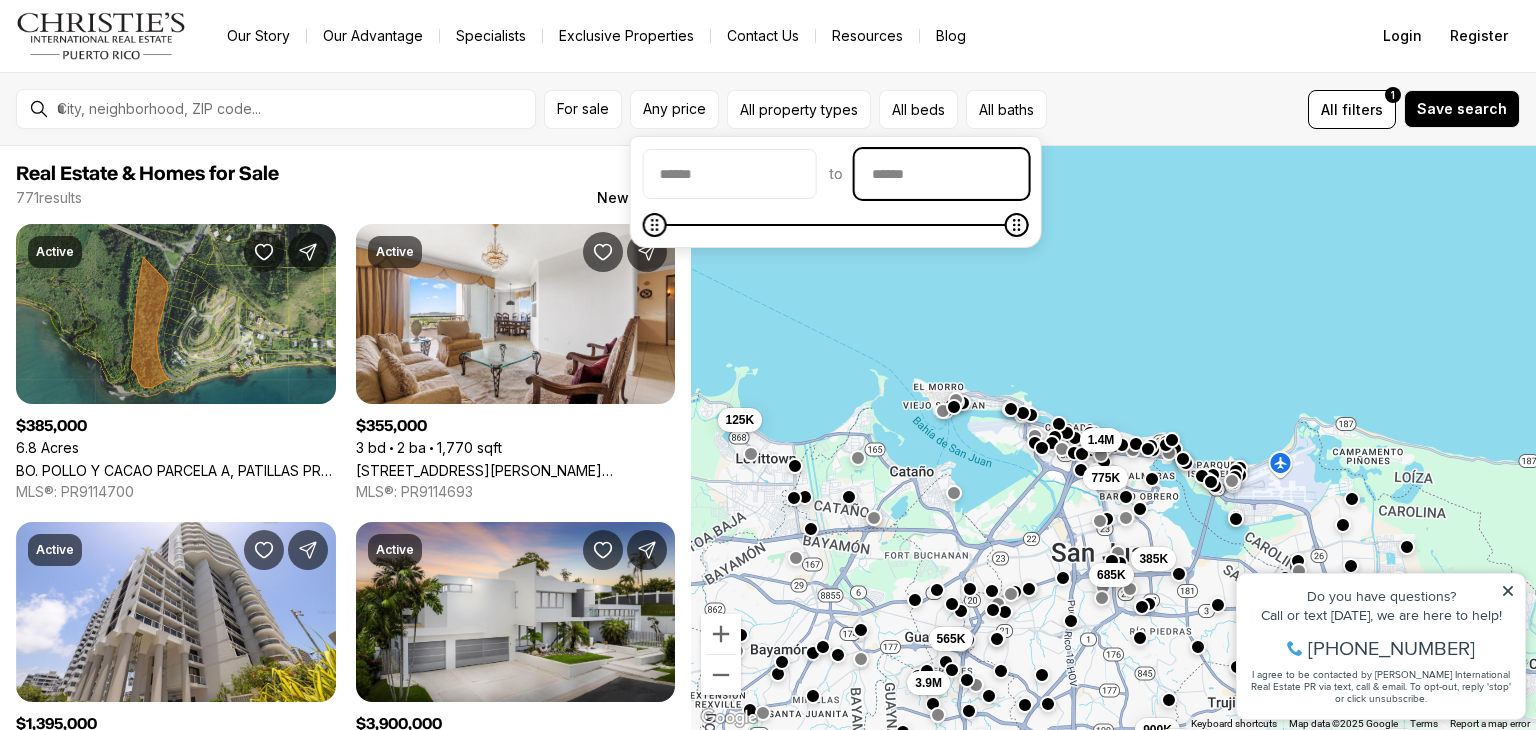 click at bounding box center [942, 174] 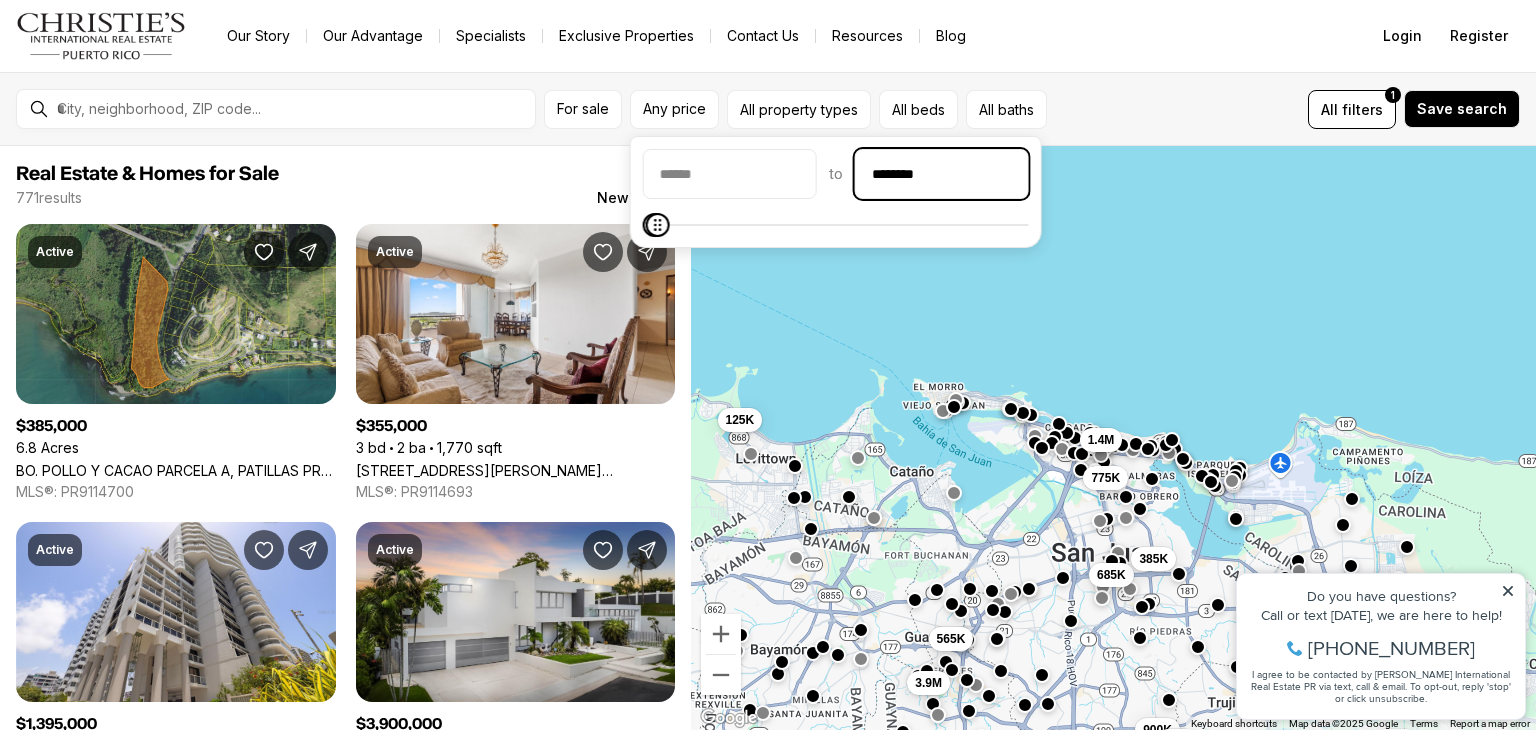 type on "********" 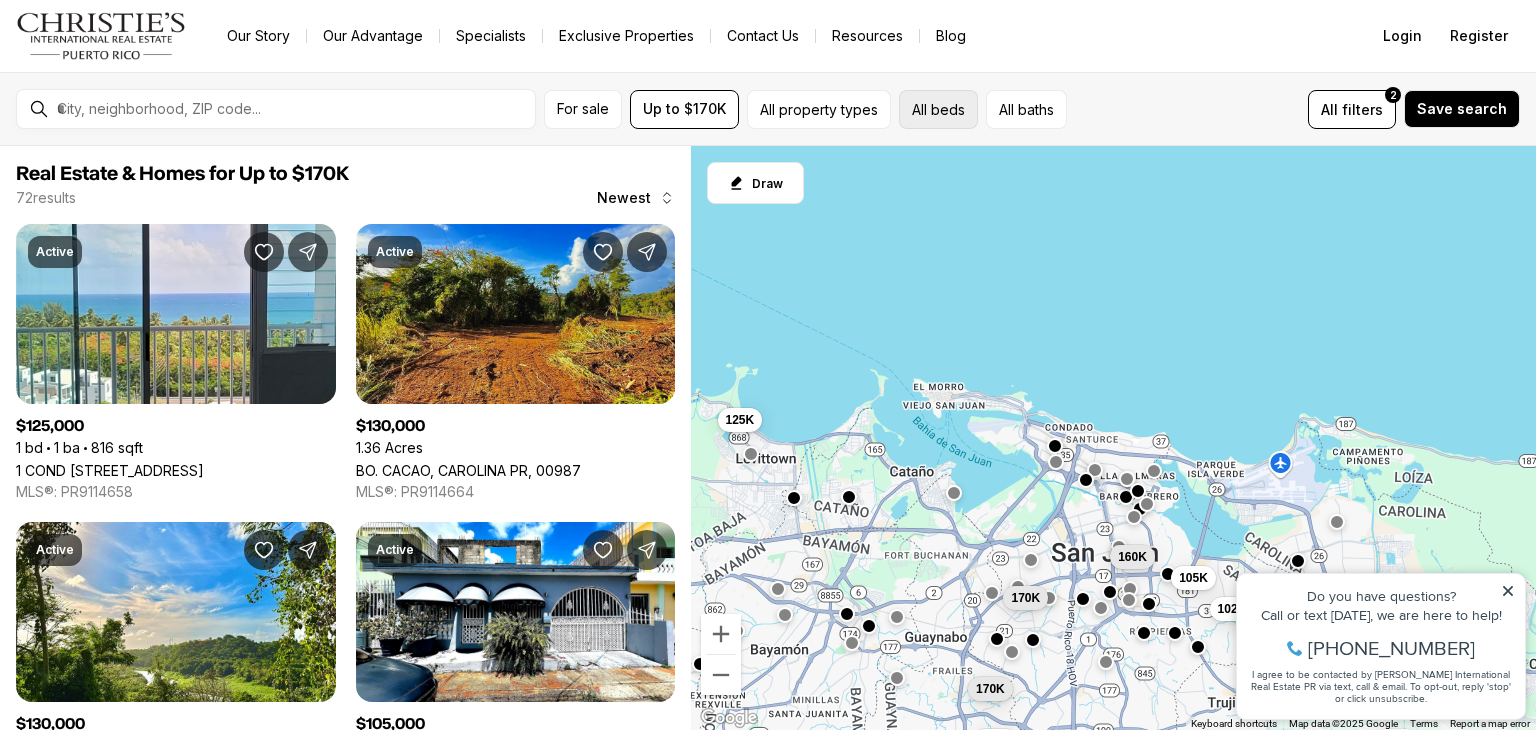 click on "All beds" at bounding box center [938, 109] 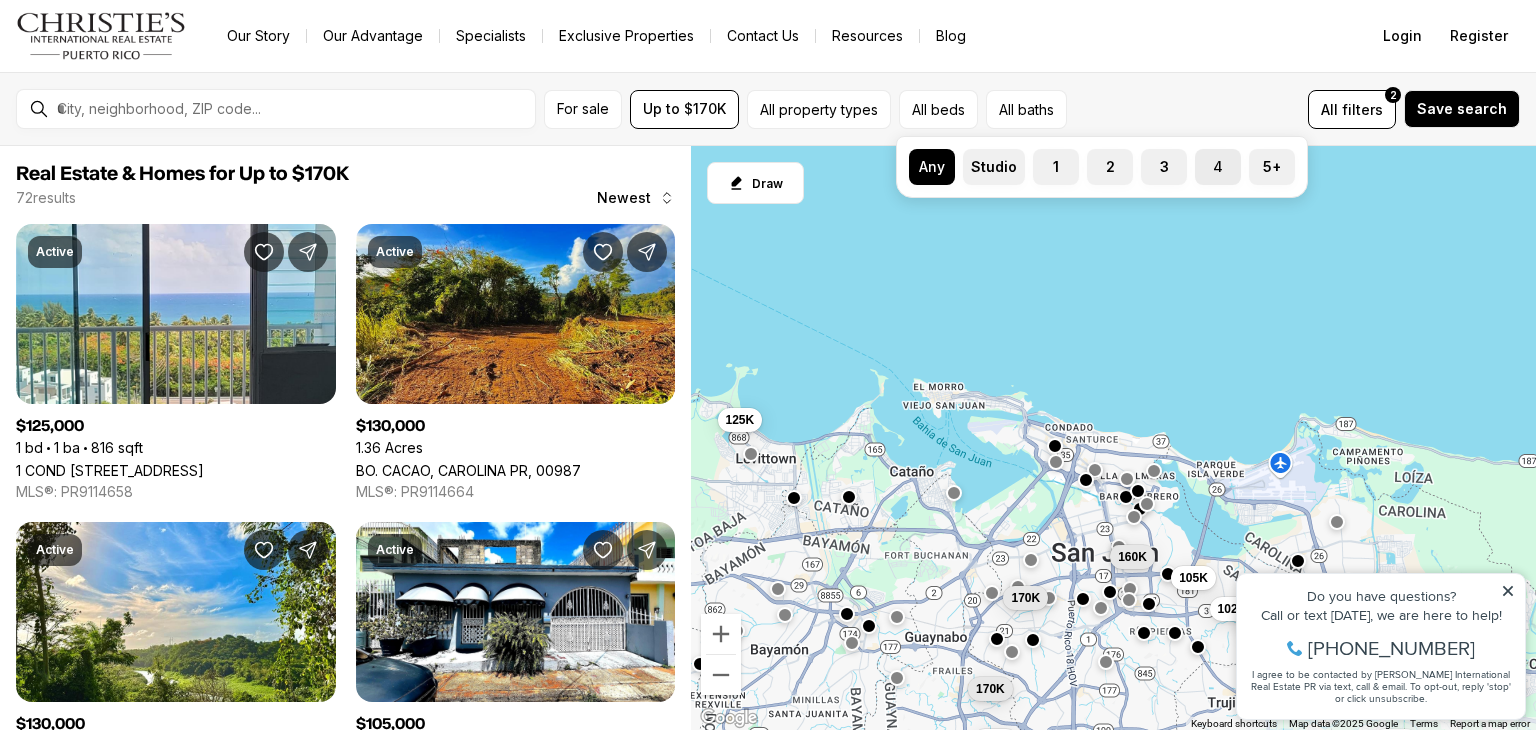 click on "4" at bounding box center [1218, 167] 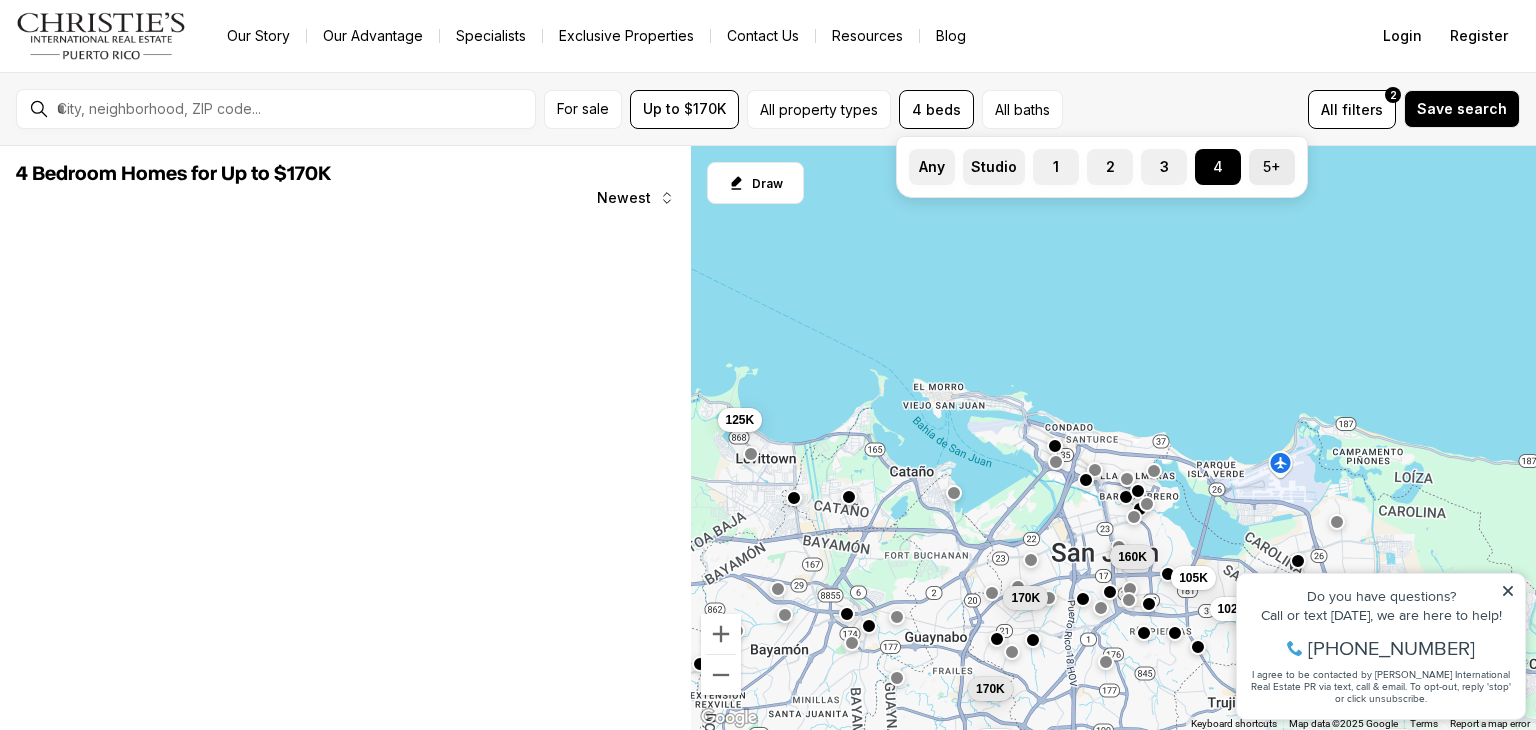 click on "5+" at bounding box center [1272, 167] 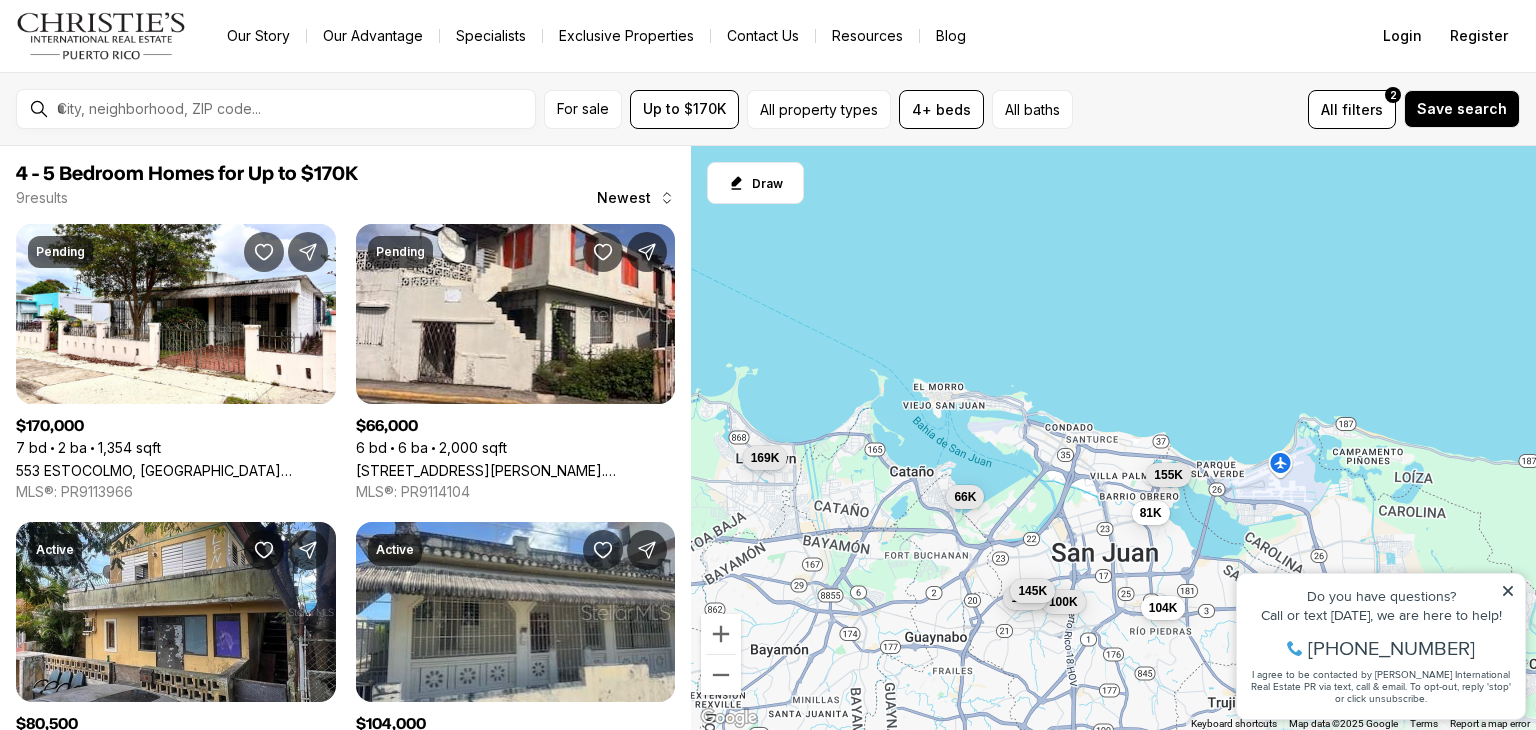 click on "All filters 2 Save search" at bounding box center [1300, 109] 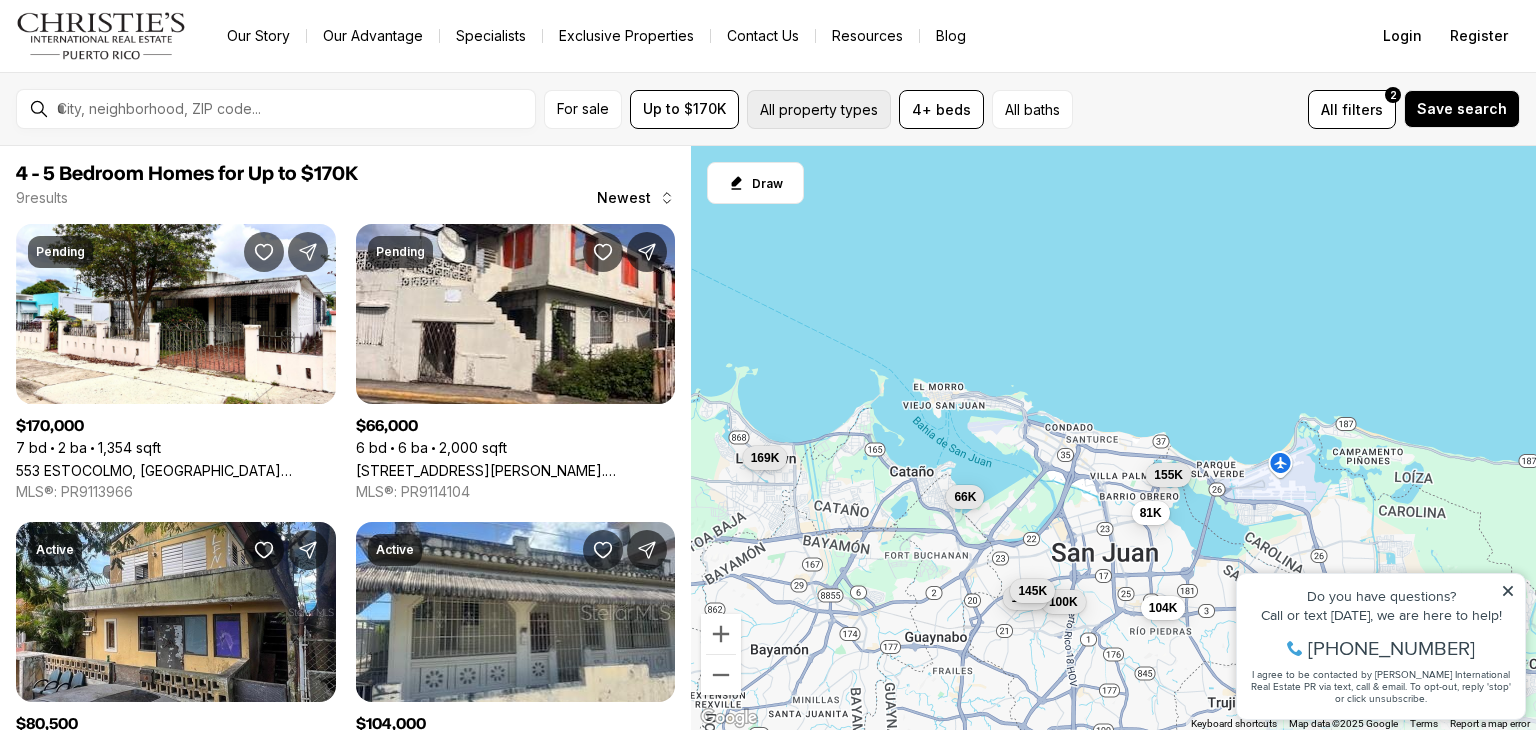 click on "All property types" at bounding box center (819, 109) 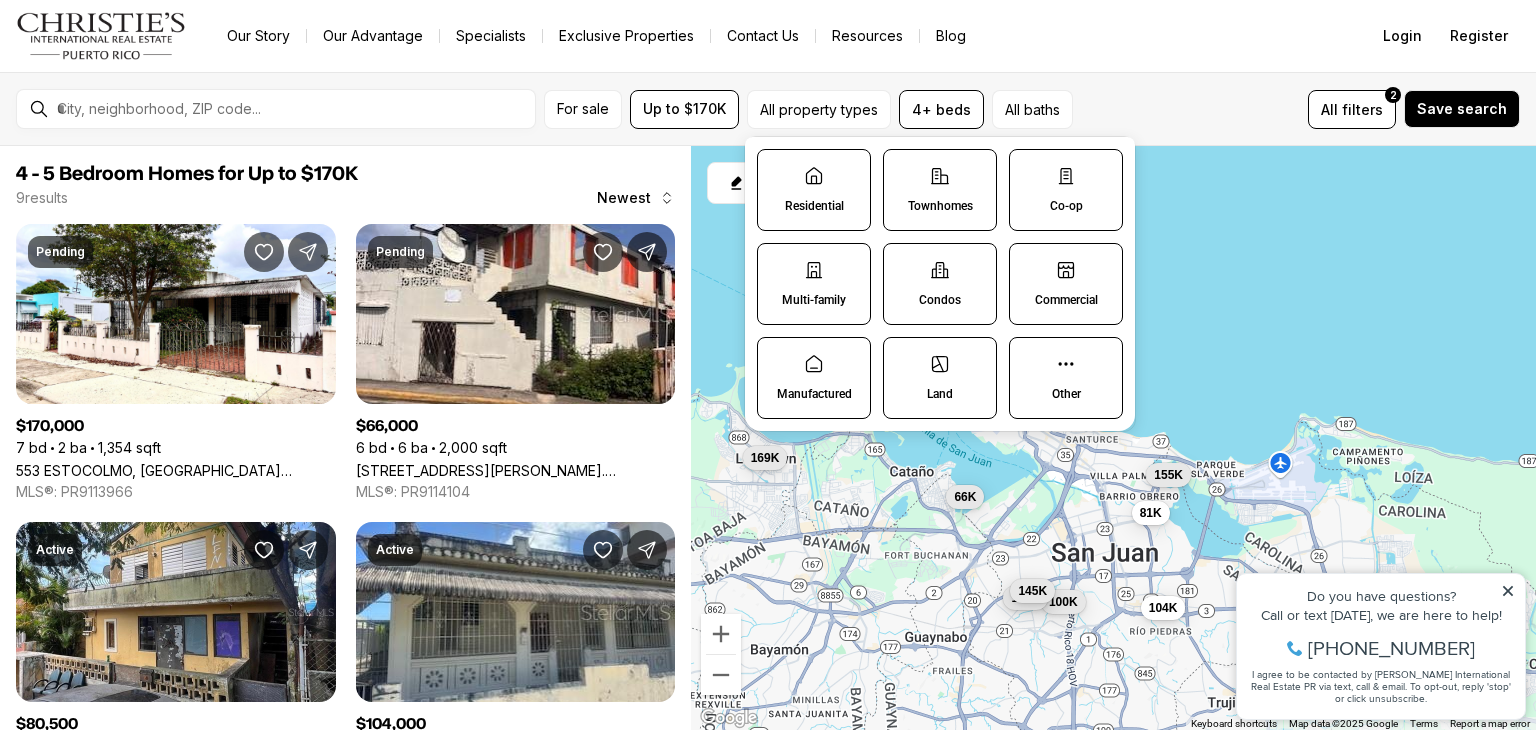 click on "Residential" at bounding box center [814, 190] 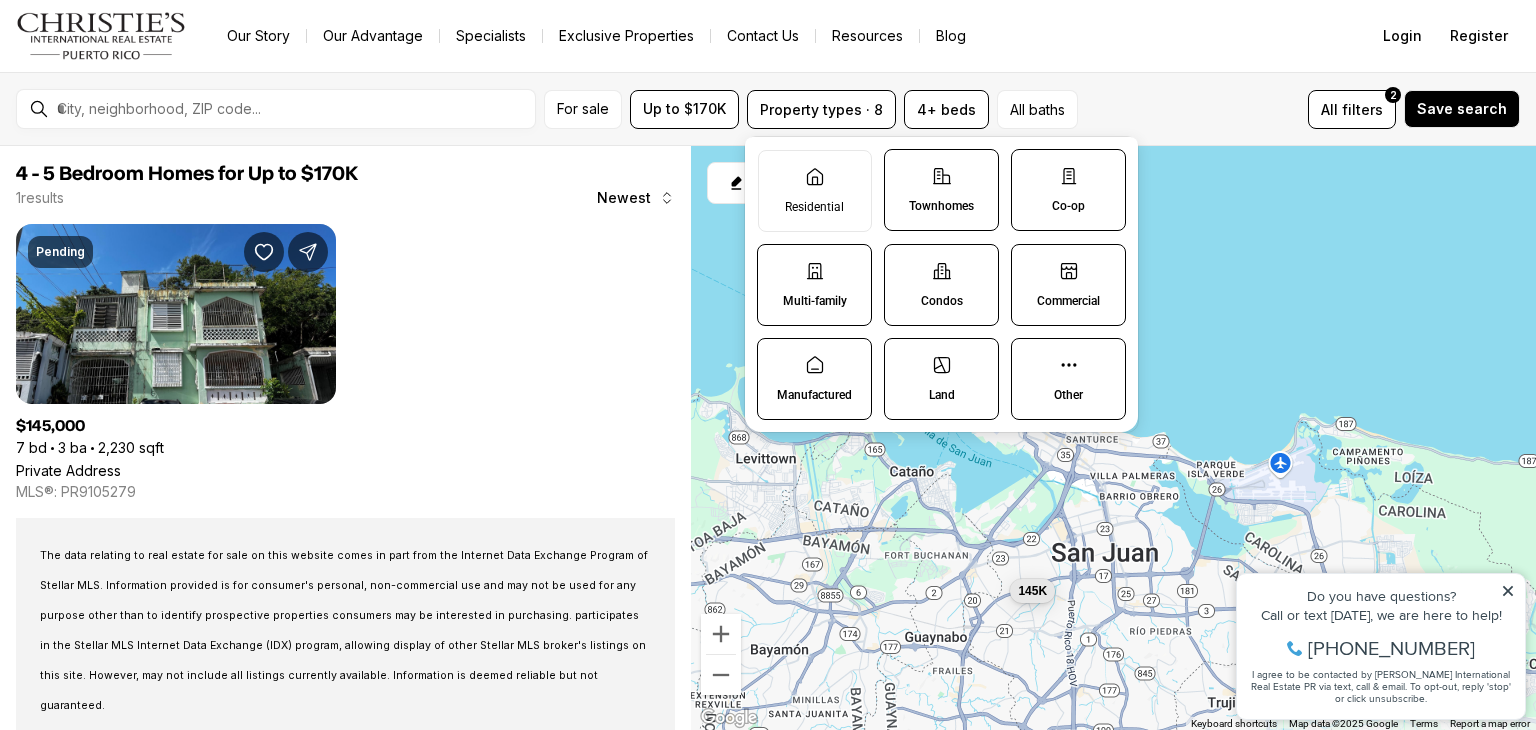 click on "Other" at bounding box center [1068, 379] 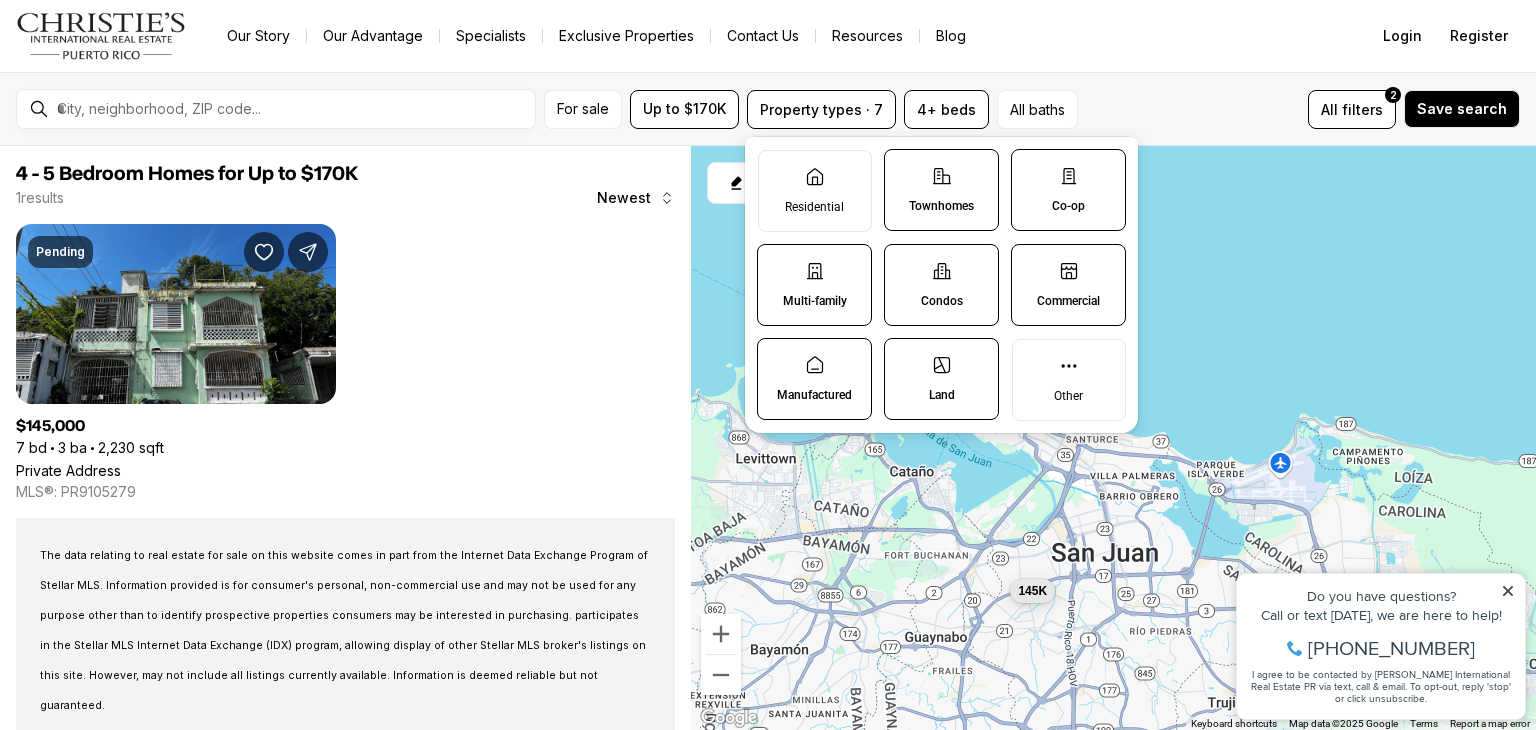 click 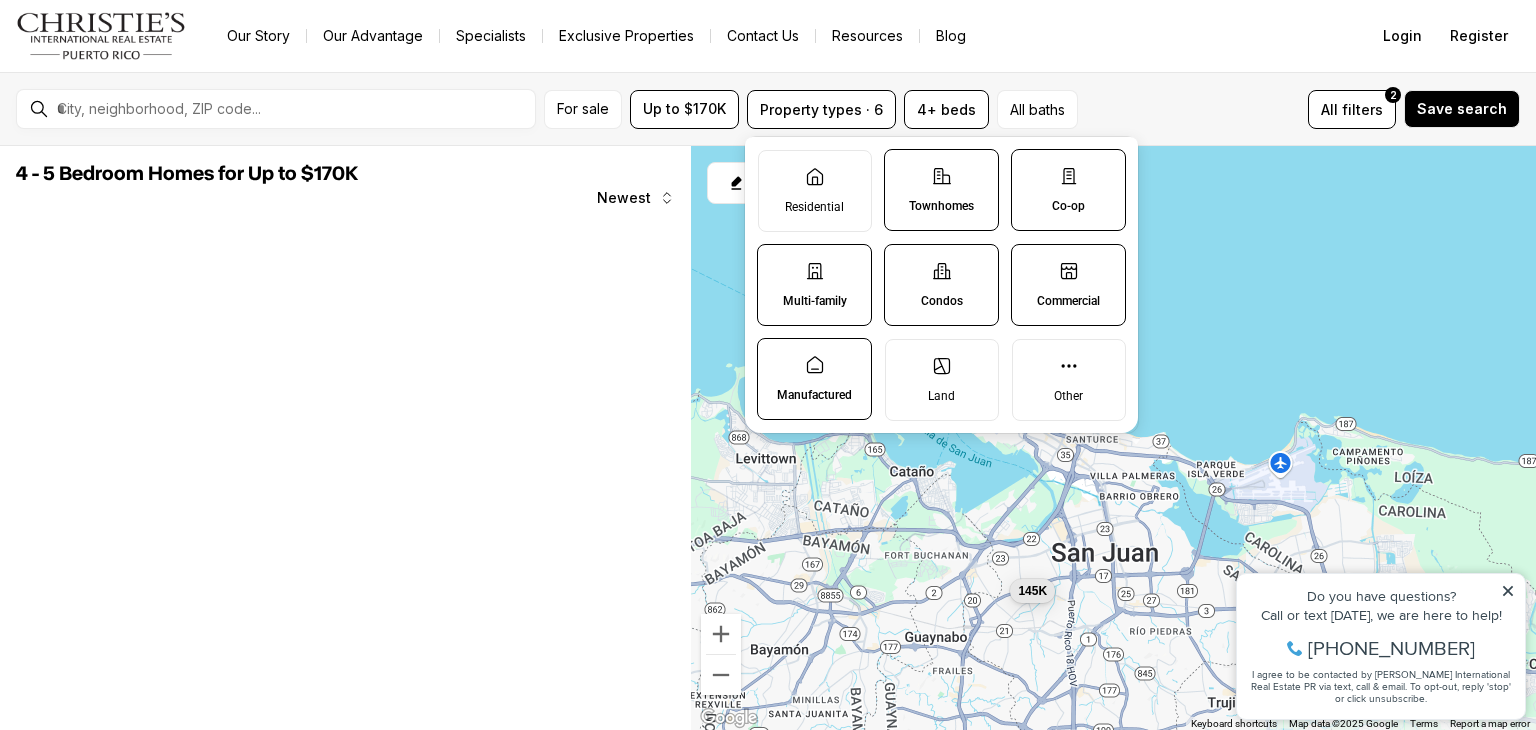 click on "Manufactured" at bounding box center [814, 379] 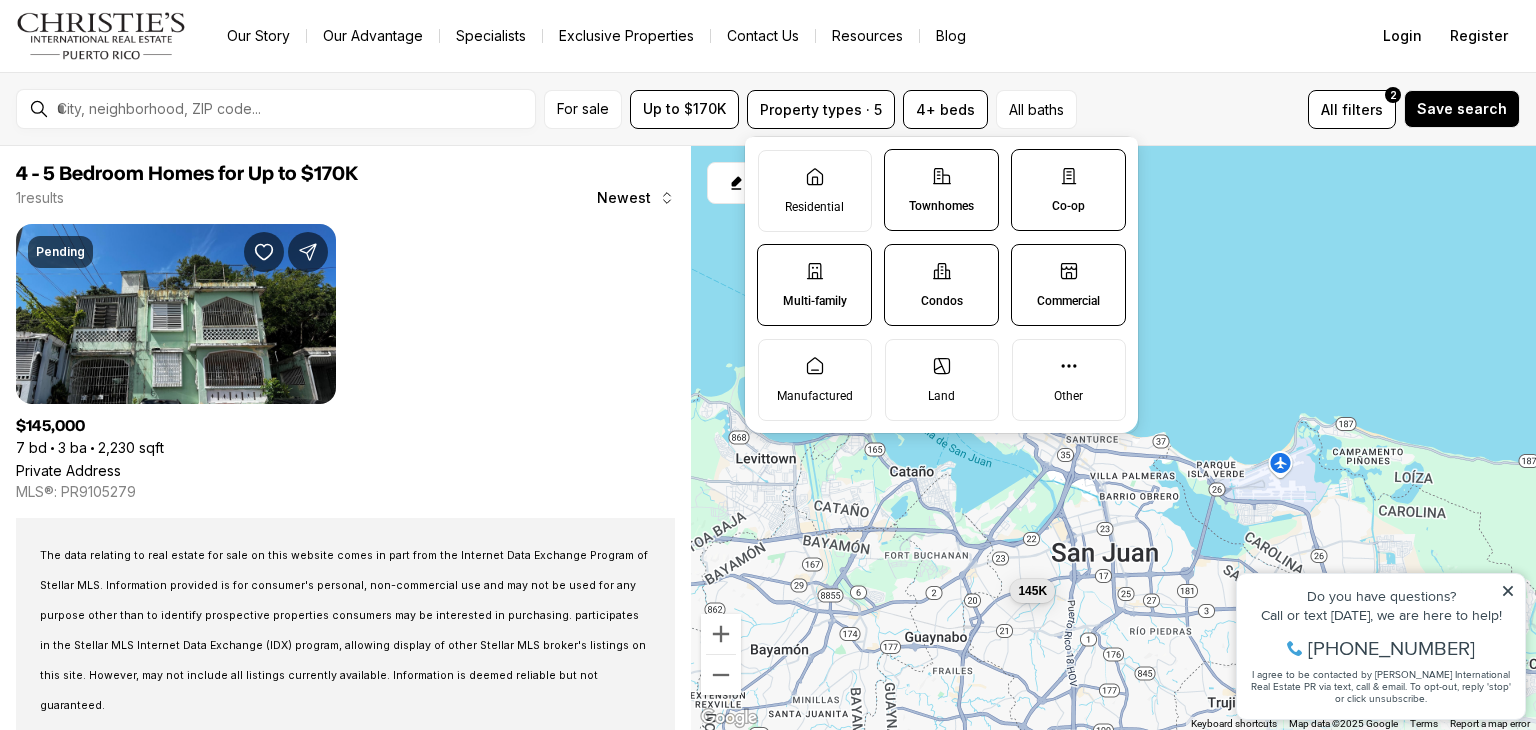 drag, startPoint x: 811, startPoint y: 305, endPoint x: 1000, endPoint y: 304, distance: 189.00264 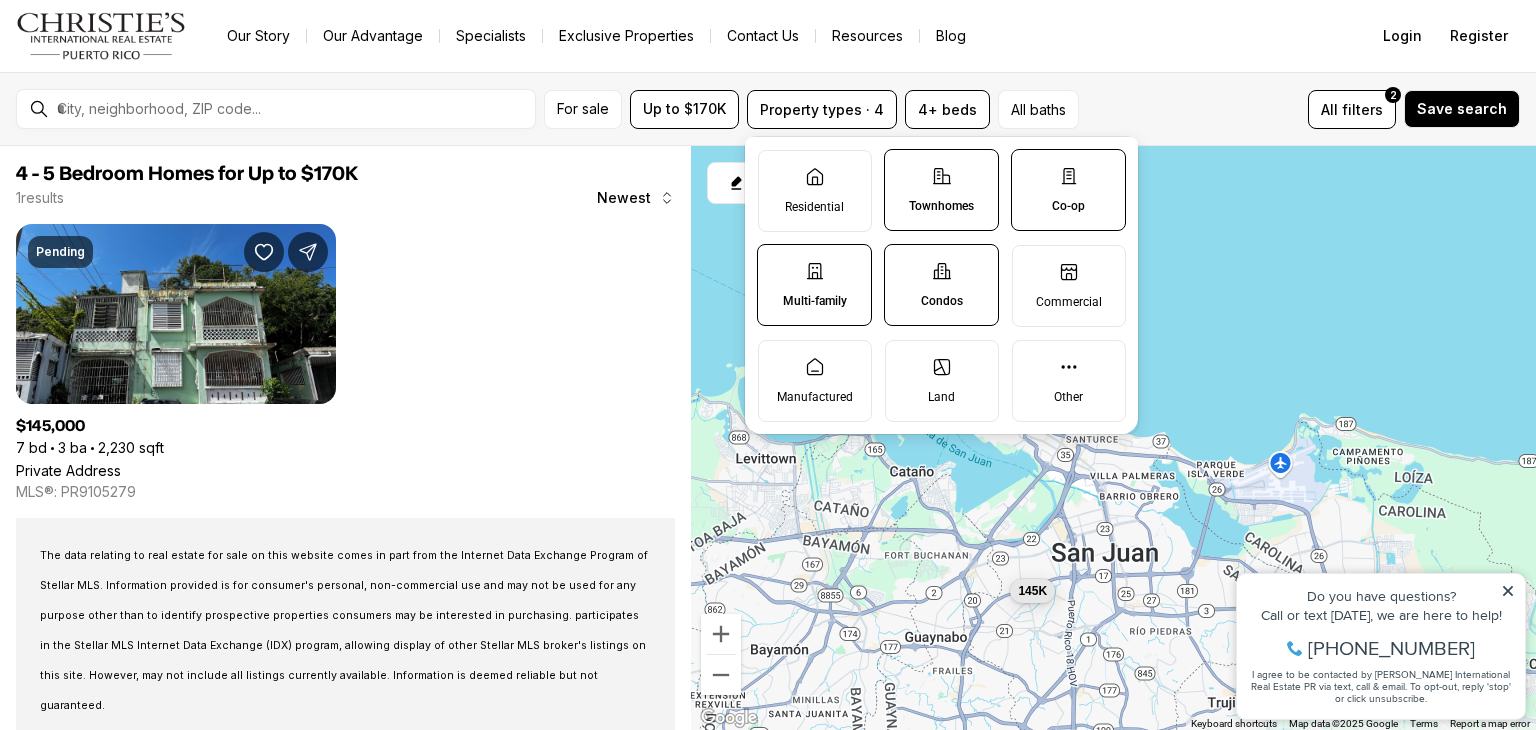 click on "Condos" at bounding box center [941, 285] 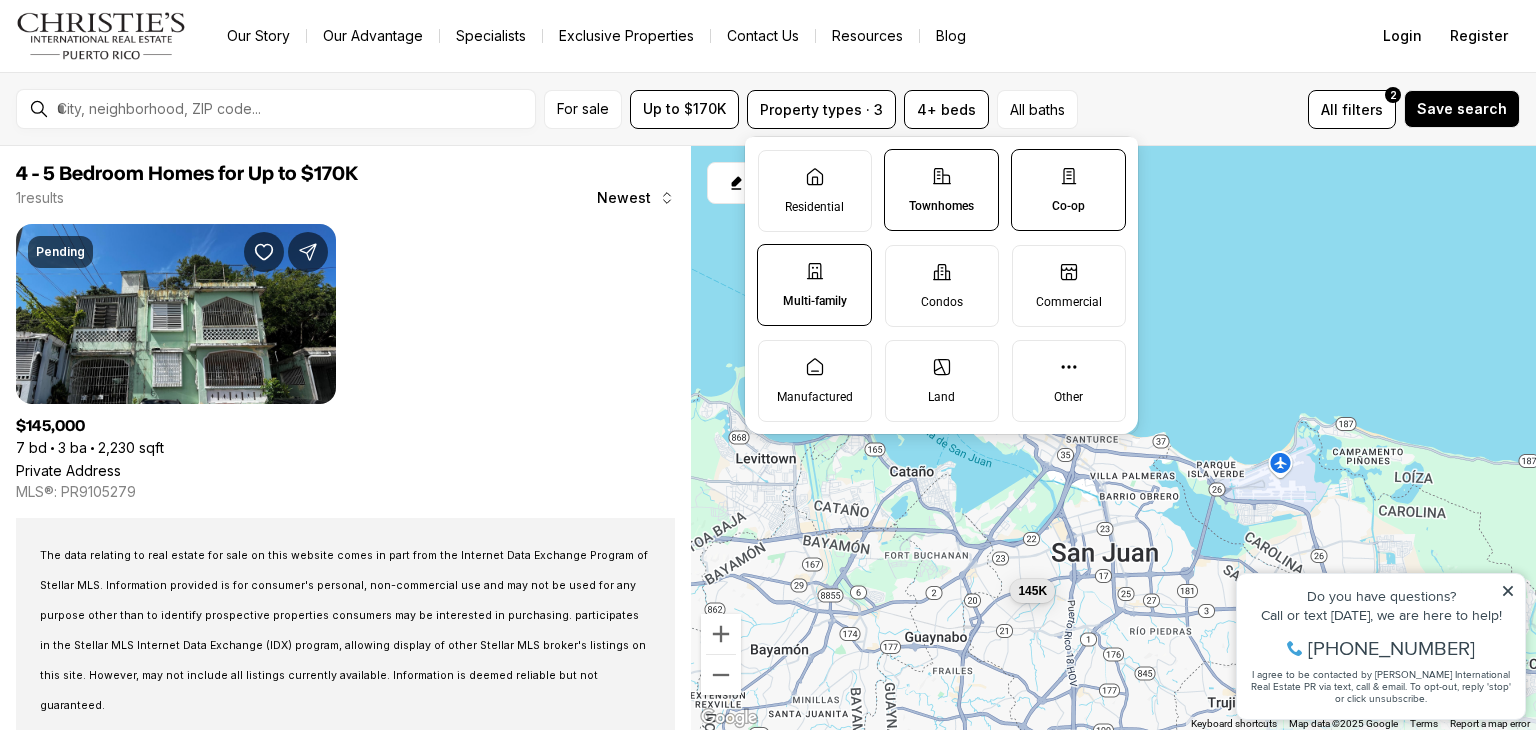 click 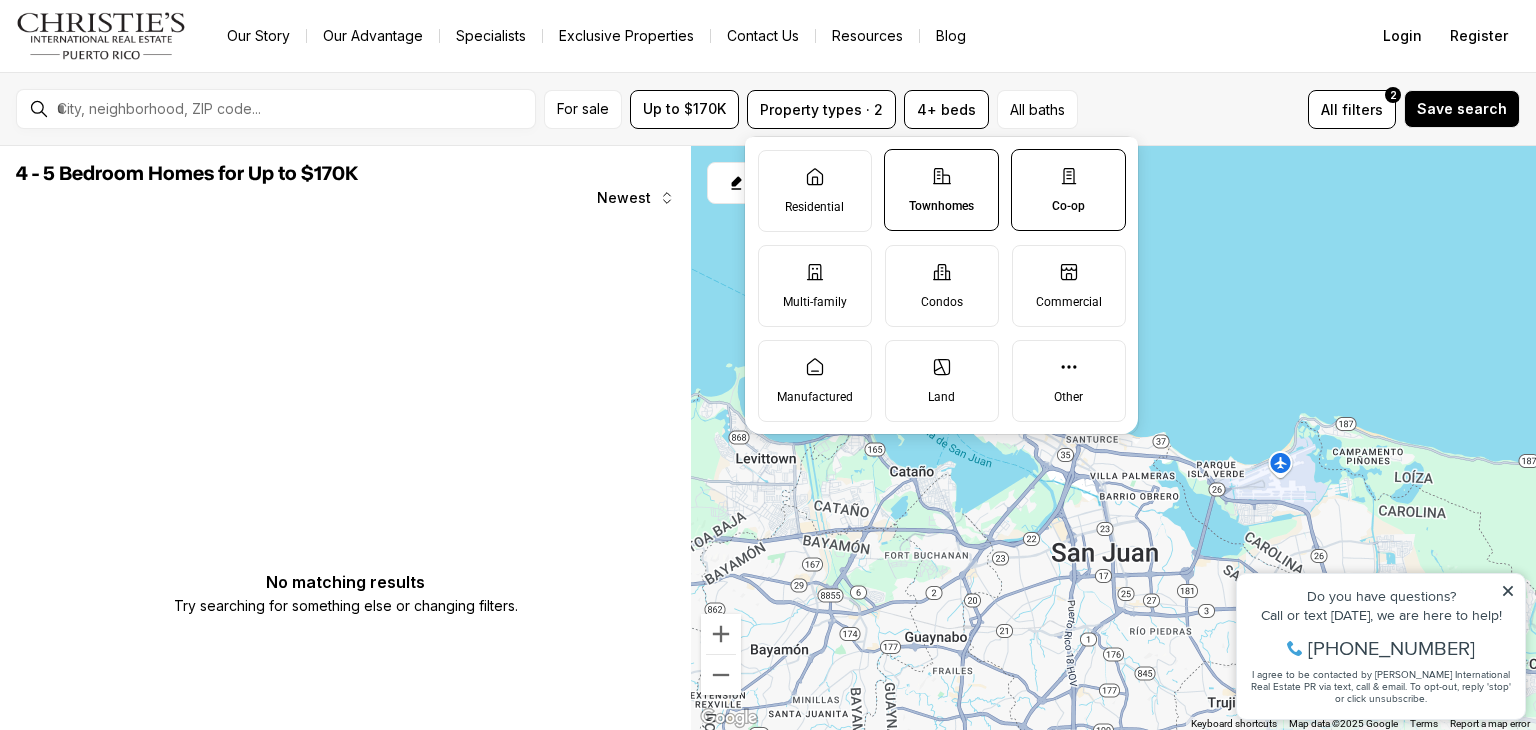 click on "Townhomes" at bounding box center [941, 206] 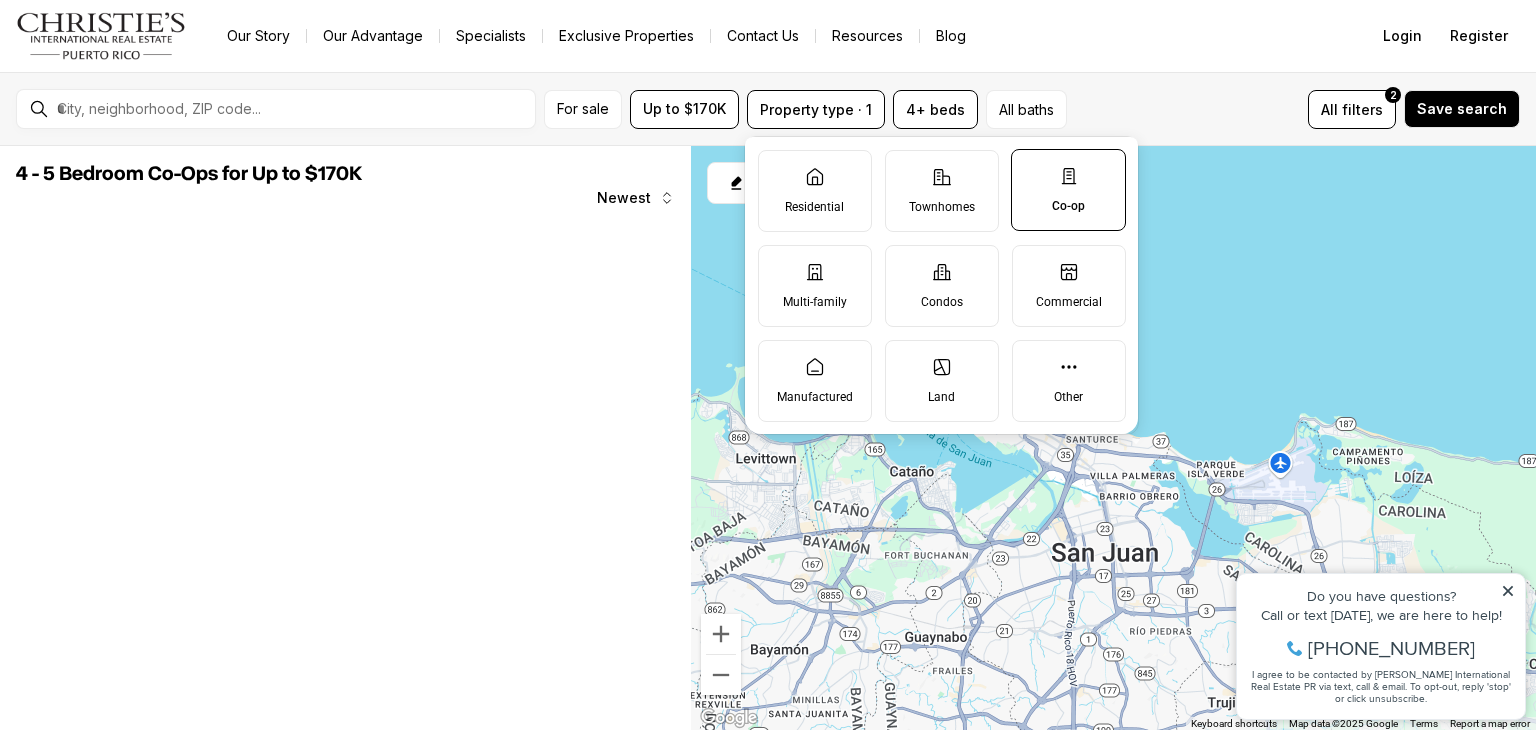 click on "Co-op" at bounding box center (1068, 190) 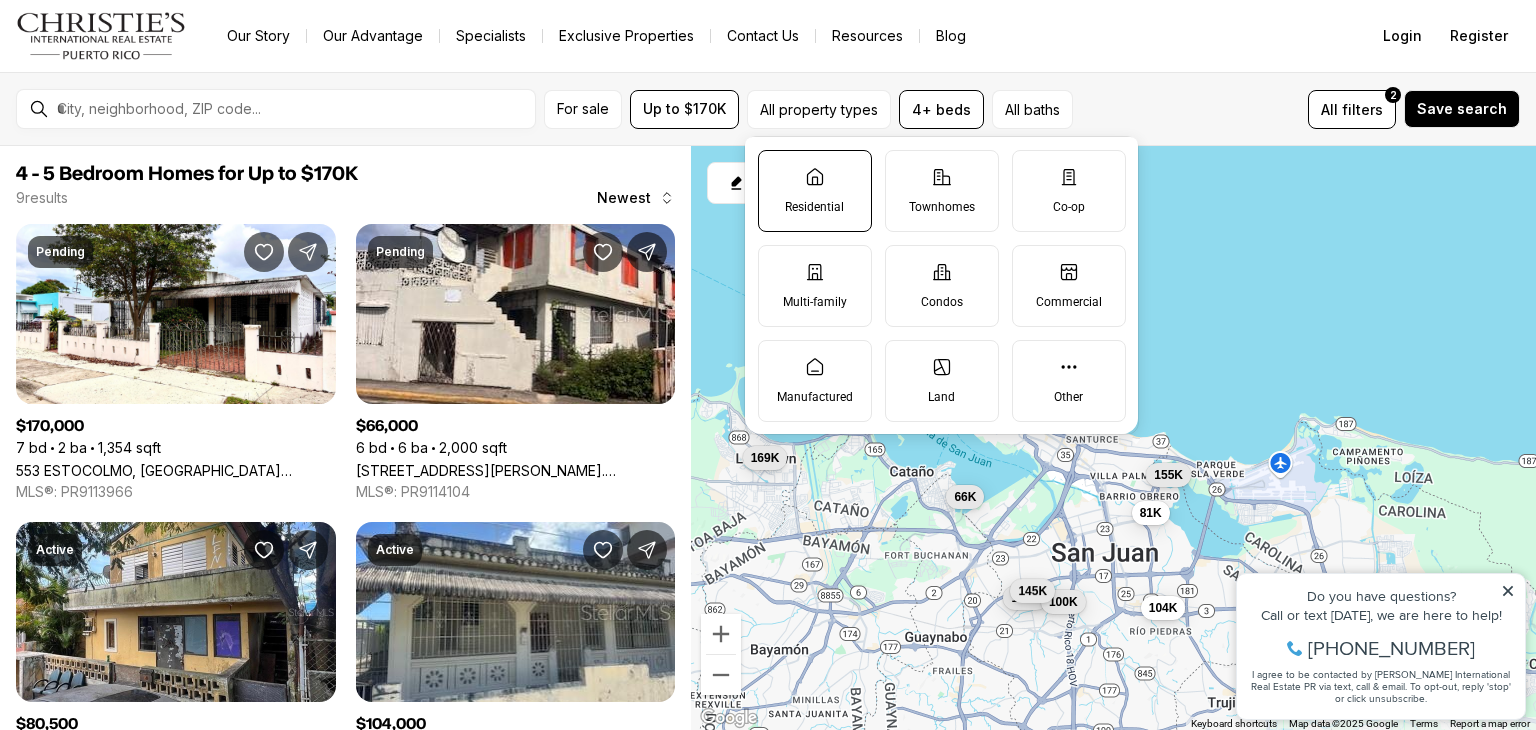 click on "Residential" at bounding box center (815, 191) 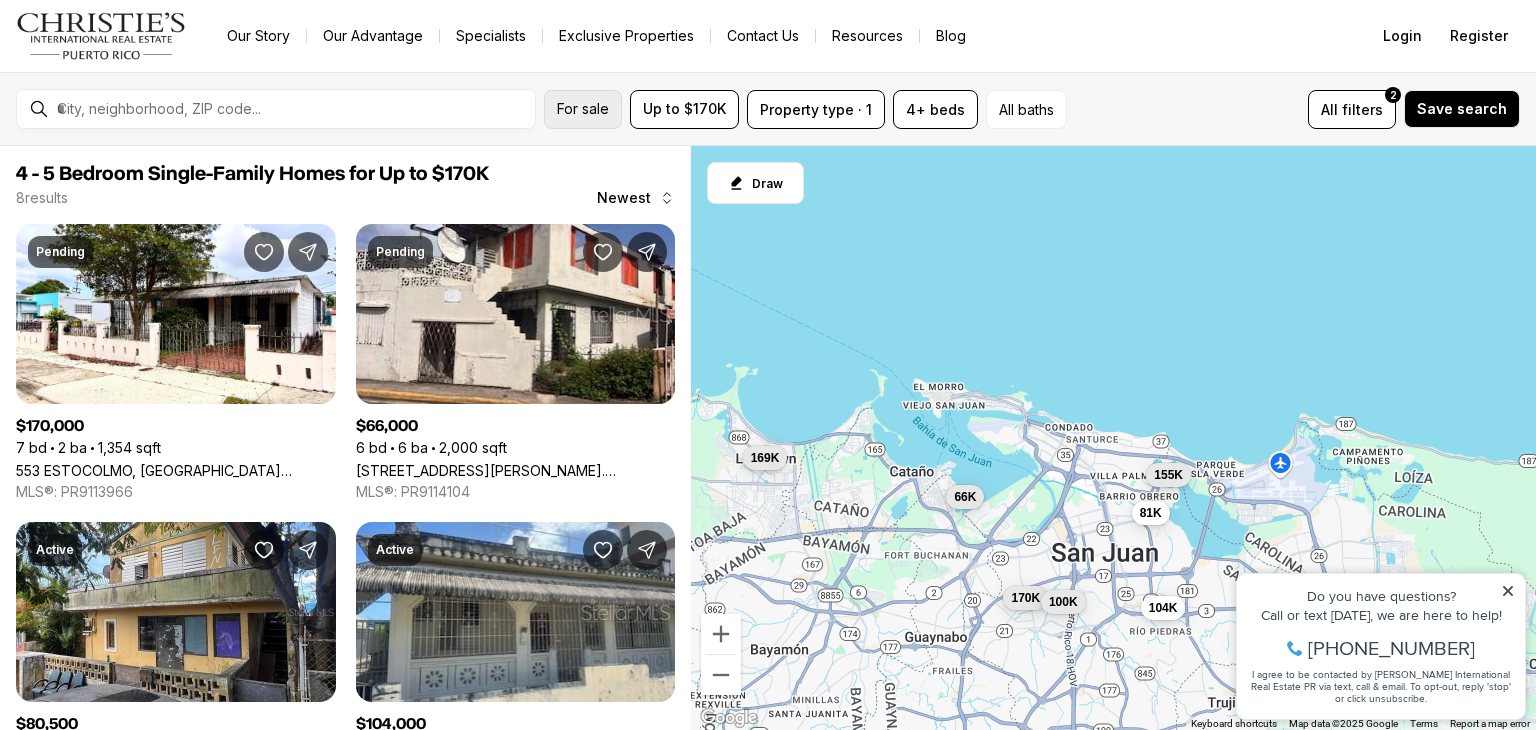 click on "For sale" at bounding box center (583, 109) 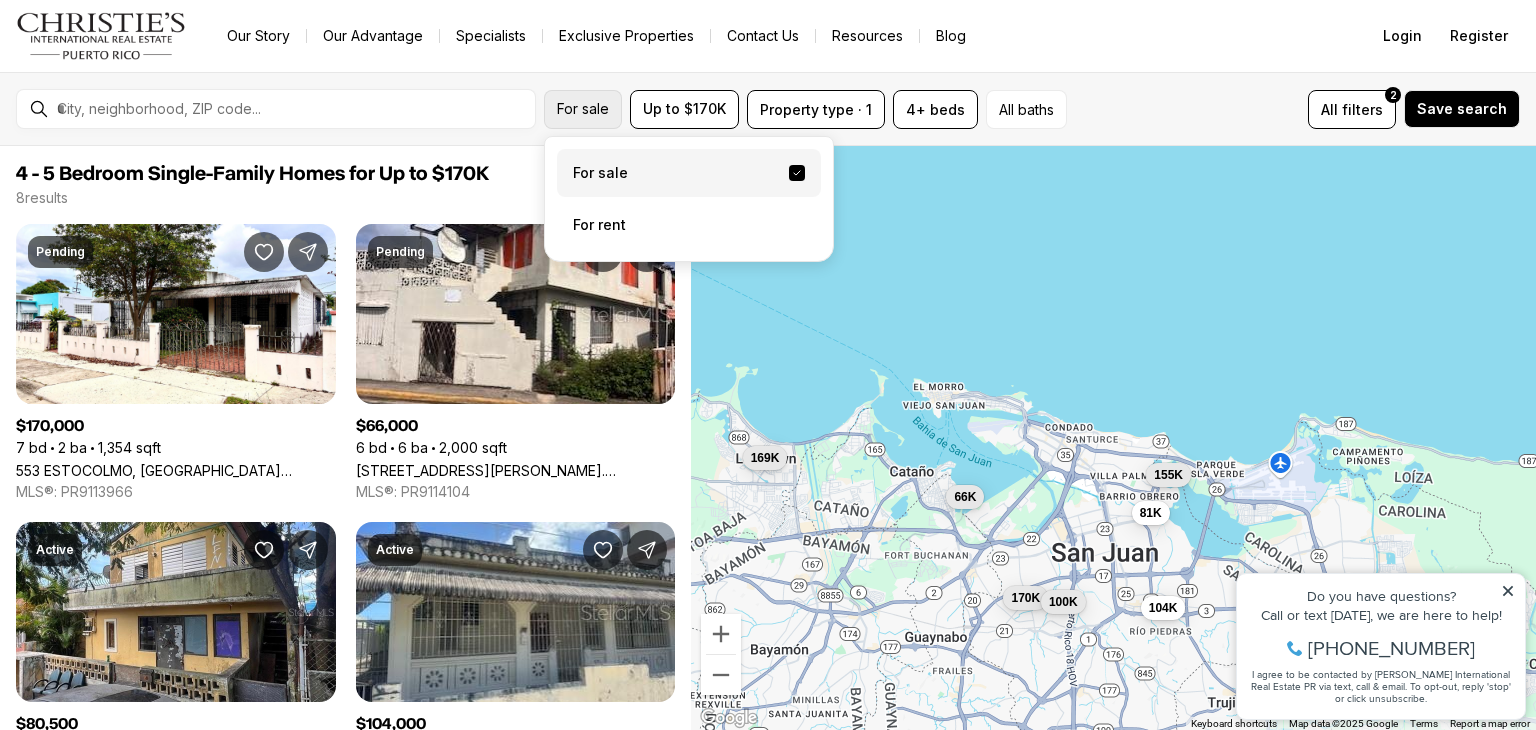 click on "For sale" at bounding box center (583, 109) 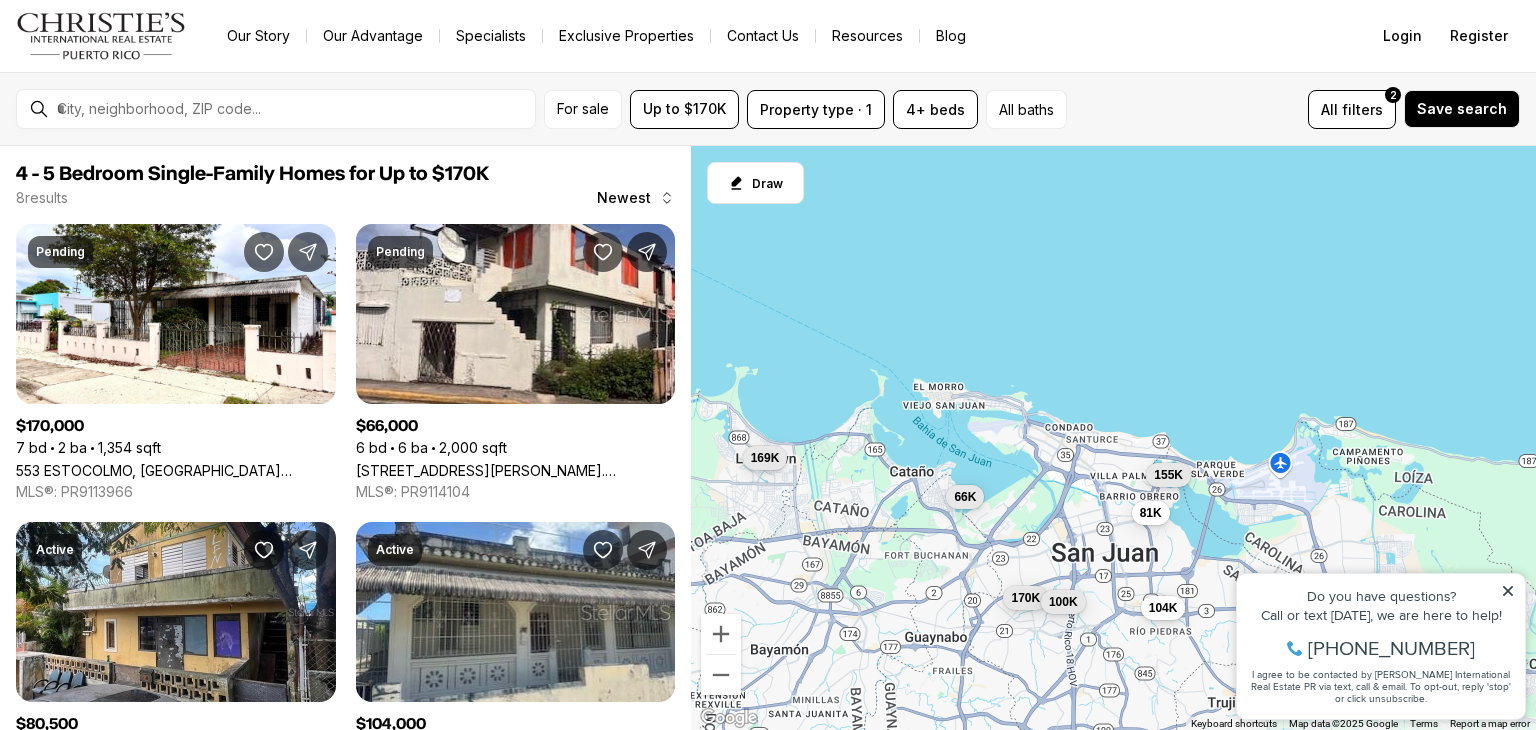 click on "All filters 2 Save search" at bounding box center [1297, 109] 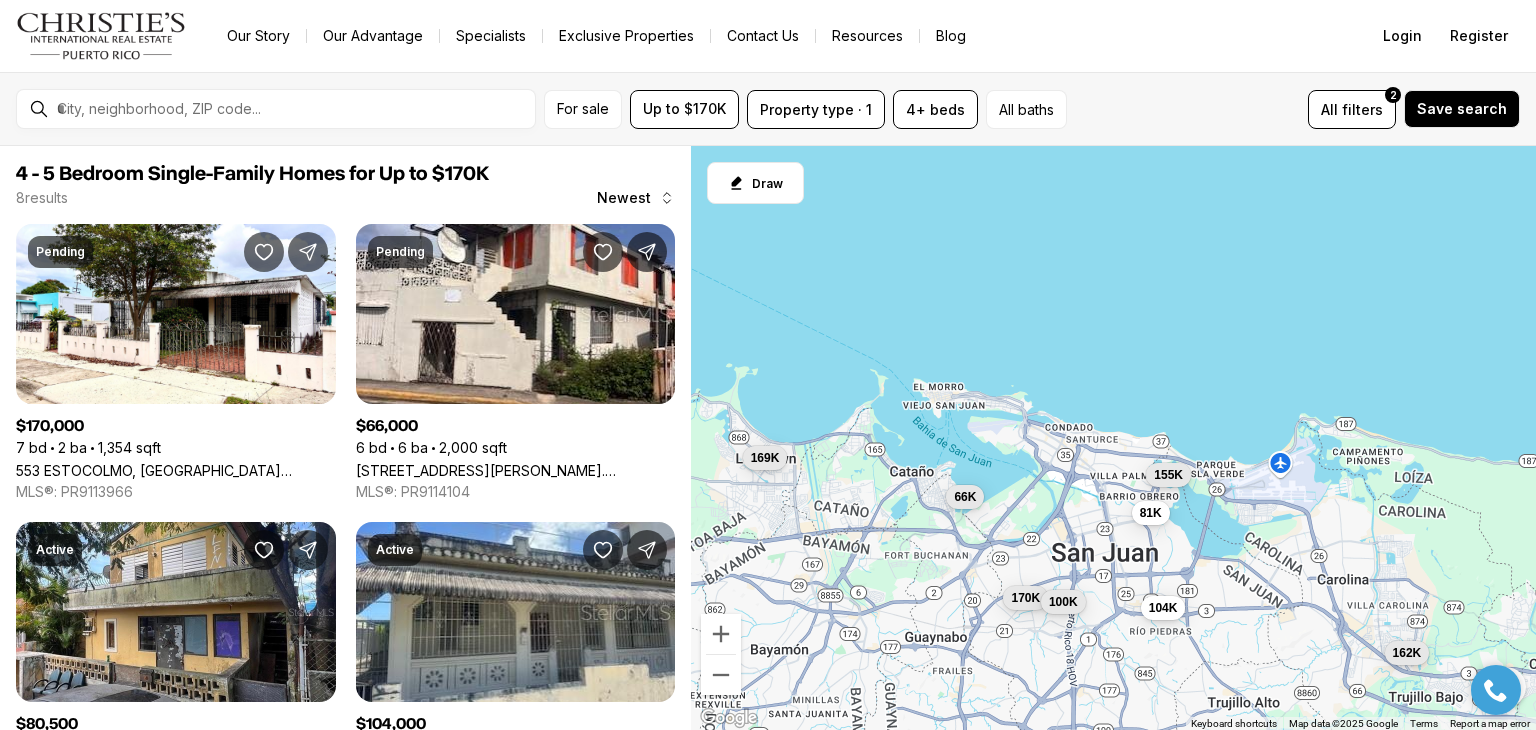 click on "To navigate, press the arrow keys. 170K 66K 81K 104K 169K 155K 100K 162K" at bounding box center [1113, 438] 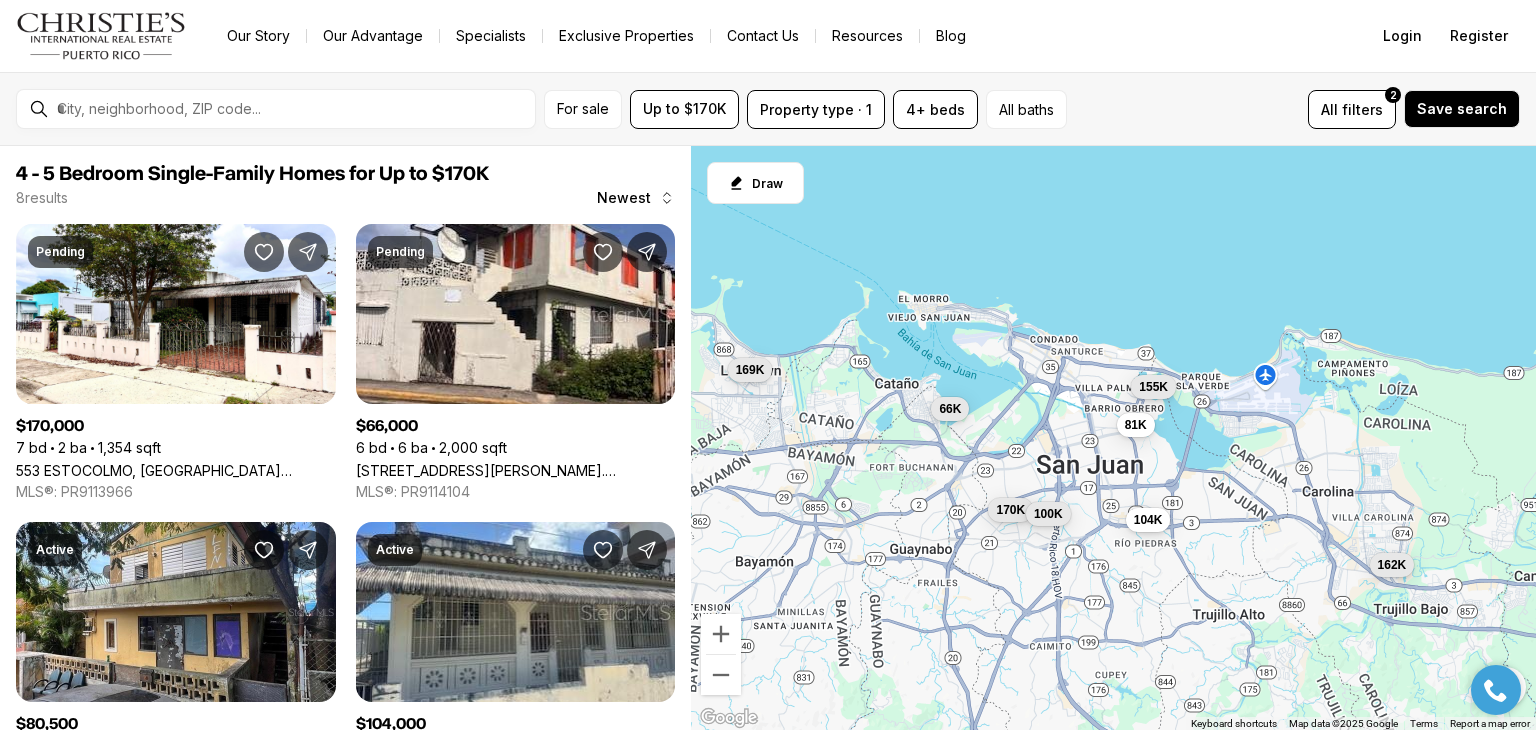drag, startPoint x: 925, startPoint y: 299, endPoint x: 892, endPoint y: 177, distance: 126.38433 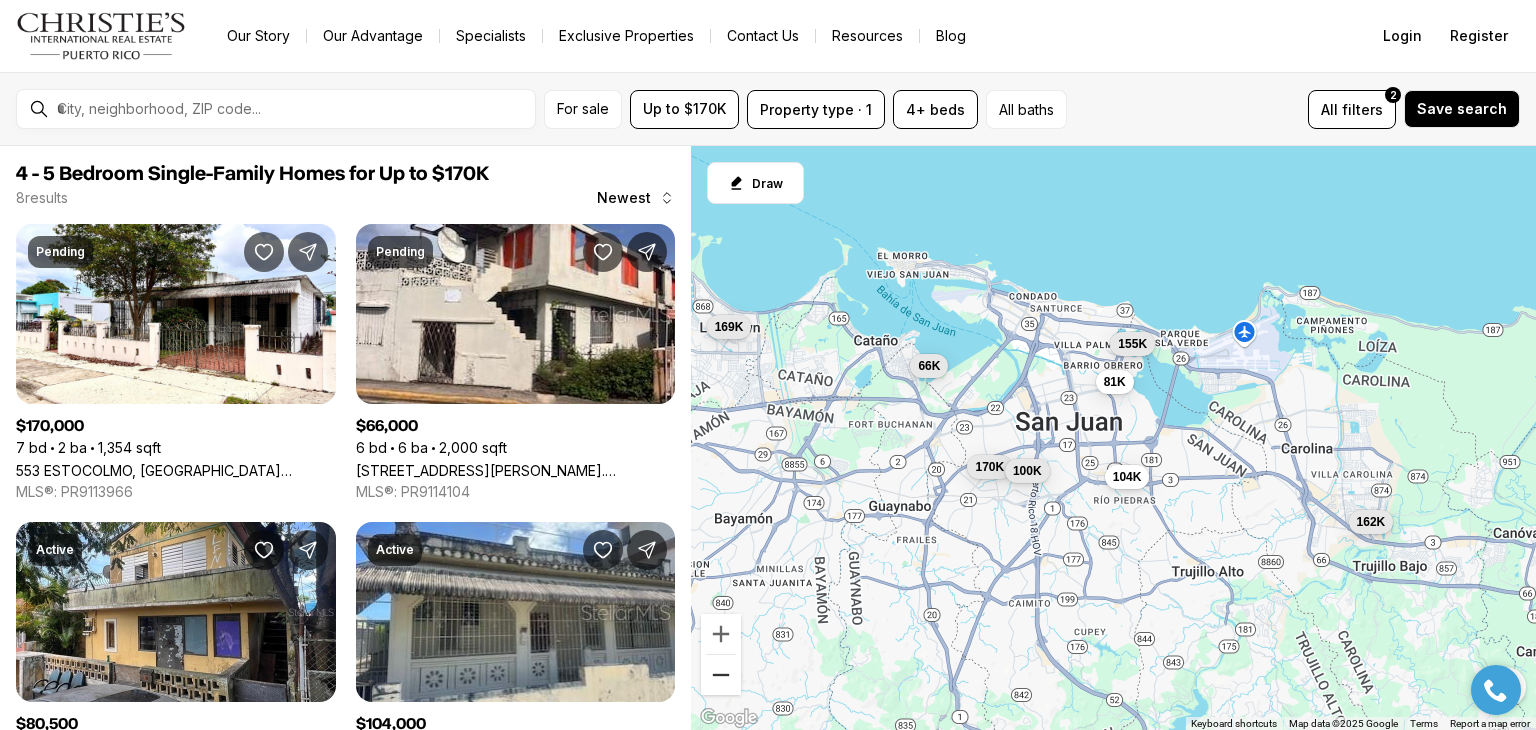 click at bounding box center (721, 675) 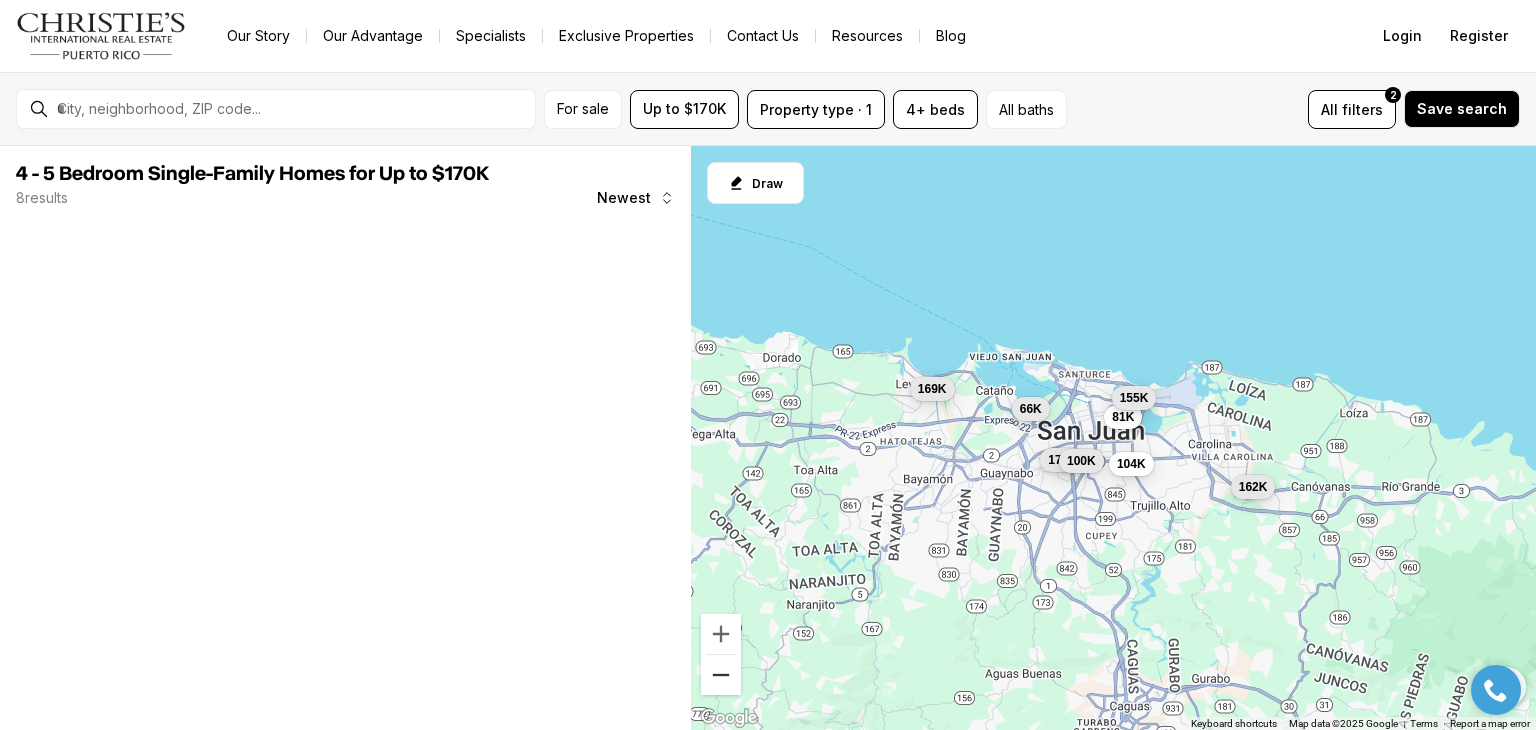 click at bounding box center [721, 675] 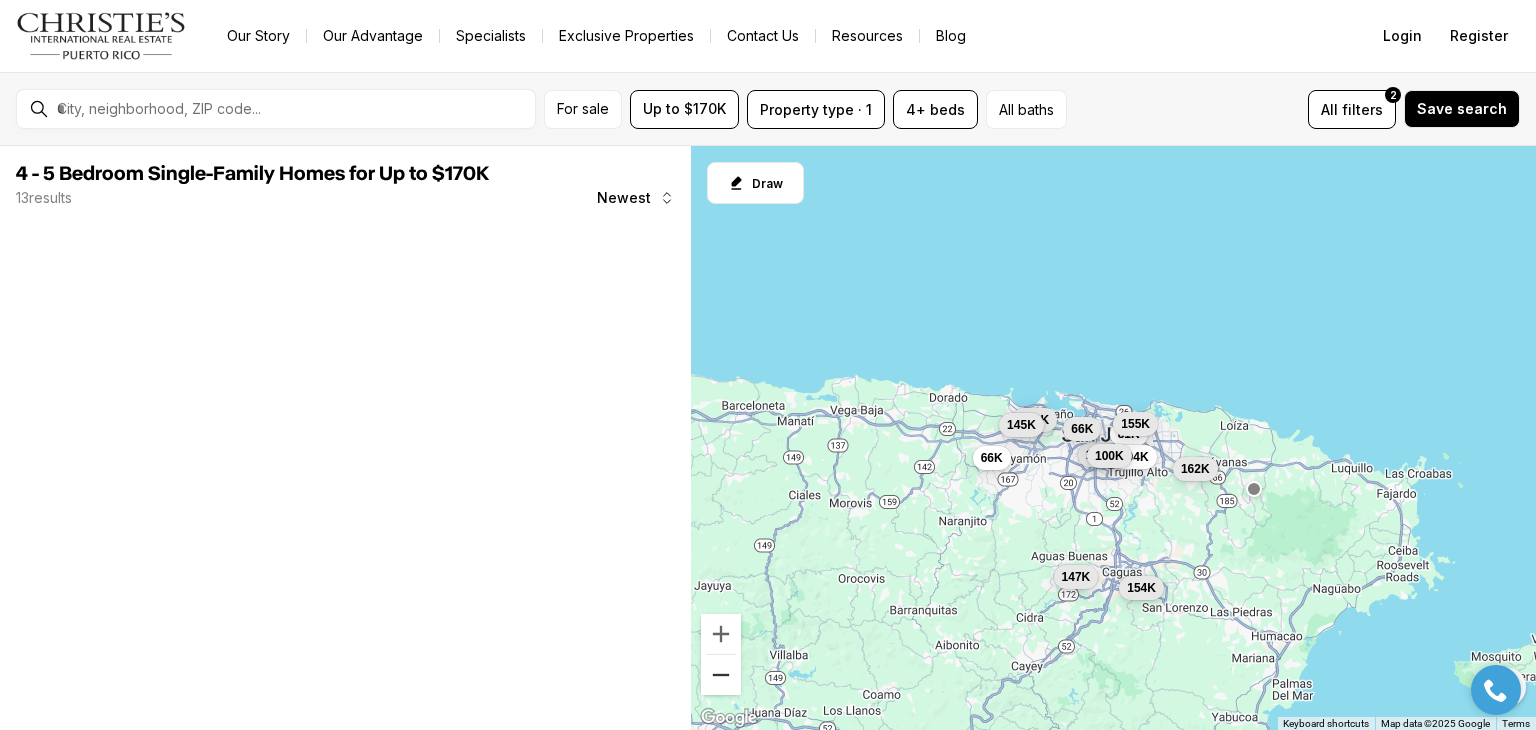 click at bounding box center (721, 675) 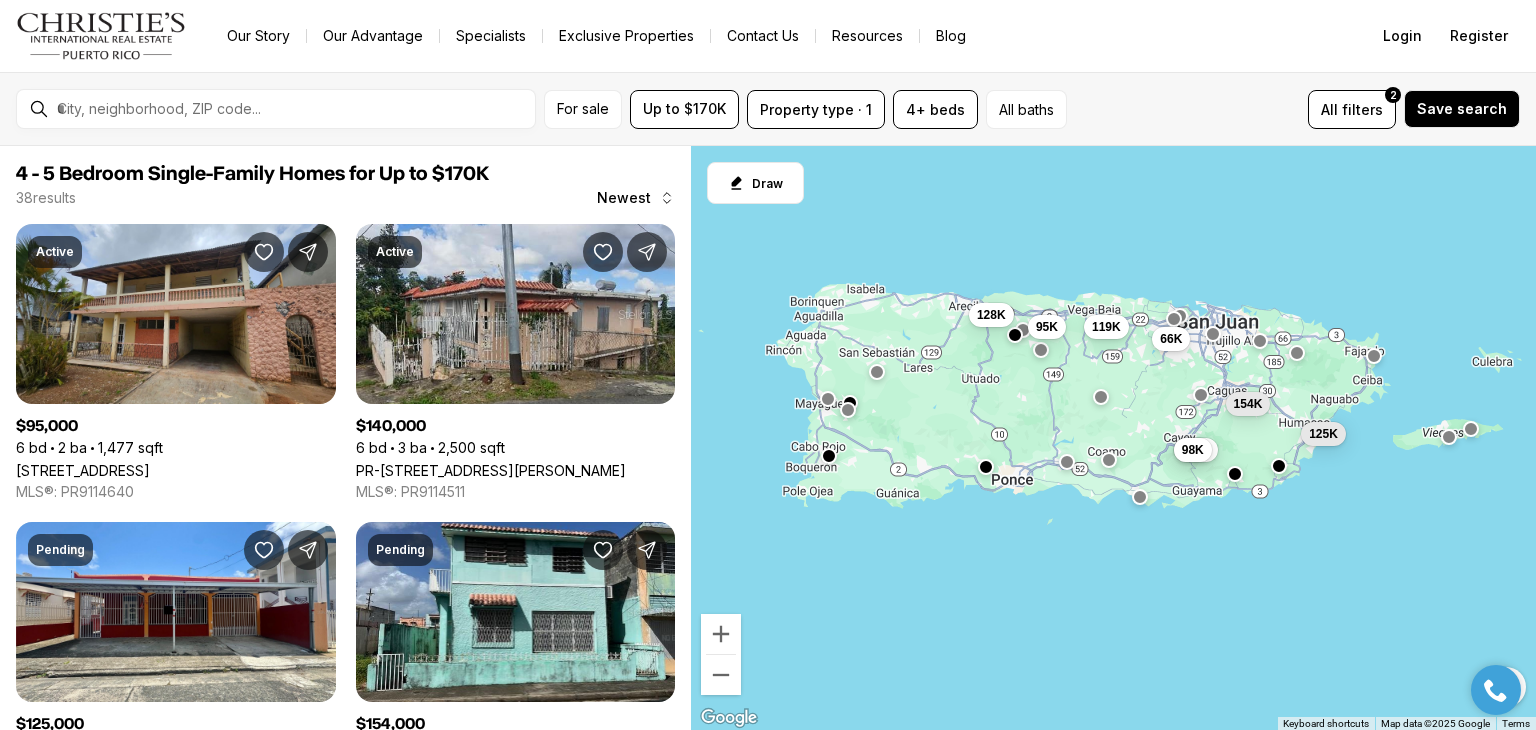 drag, startPoint x: 919, startPoint y: 545, endPoint x: 1031, endPoint y: 430, distance: 160.52725 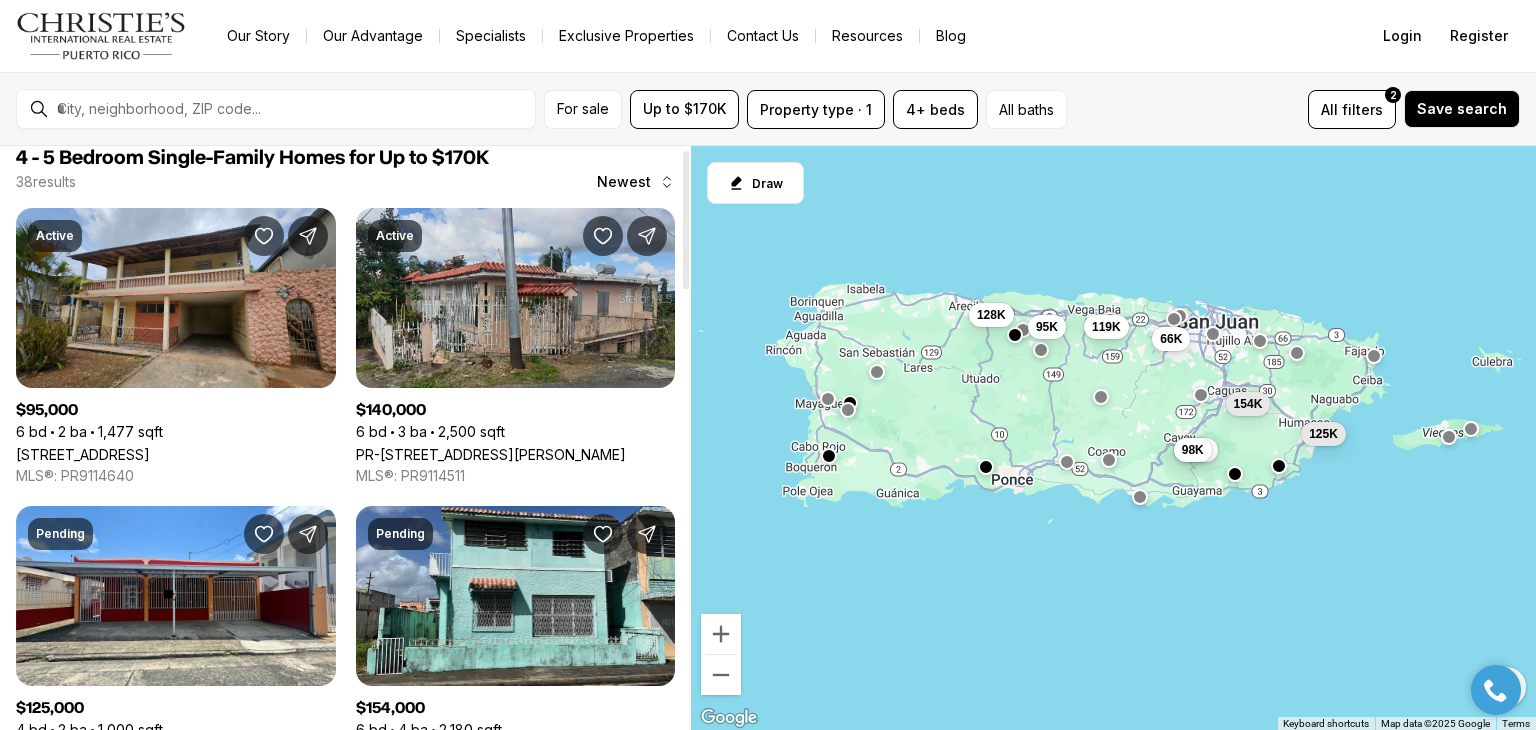 scroll, scrollTop: 24, scrollLeft: 0, axis: vertical 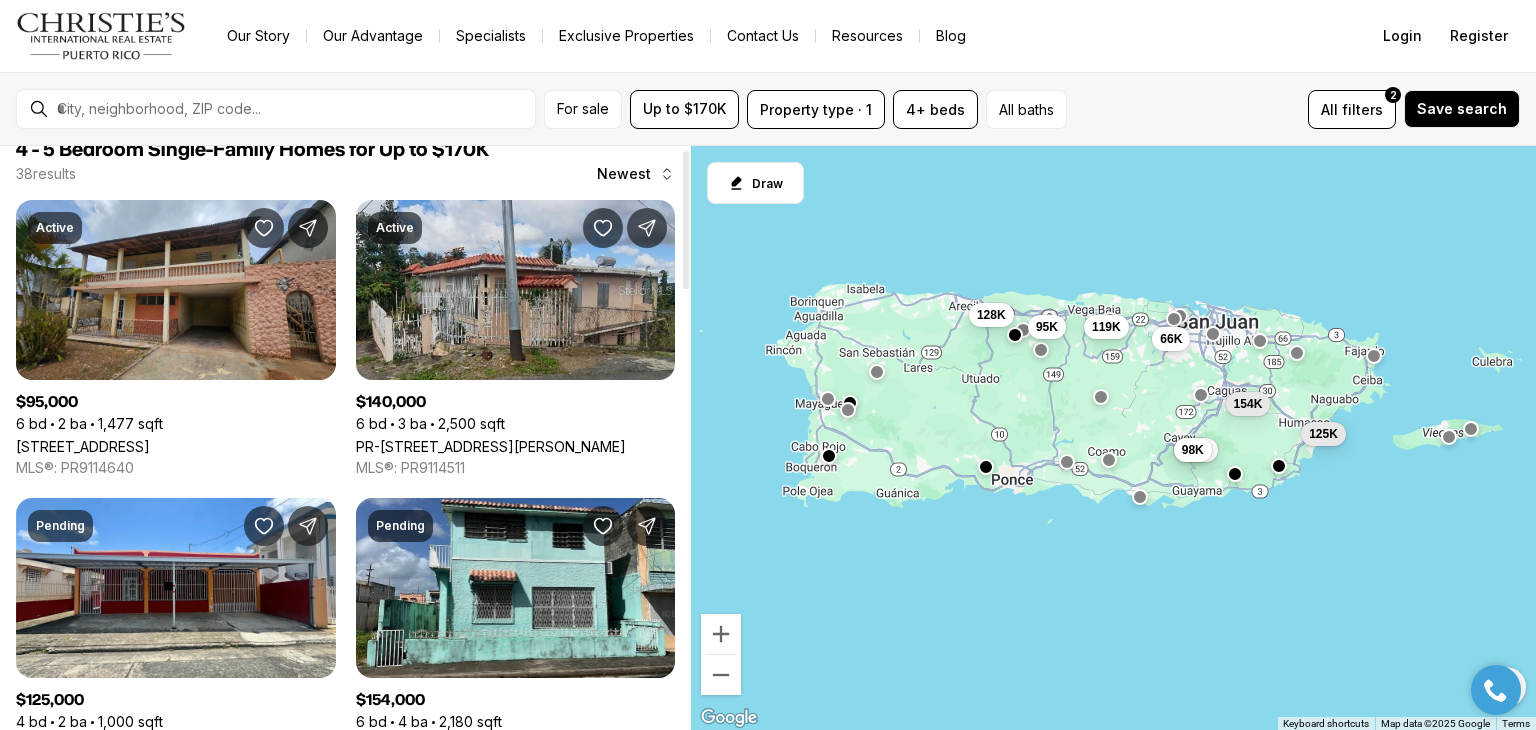 click at bounding box center [686, 220] 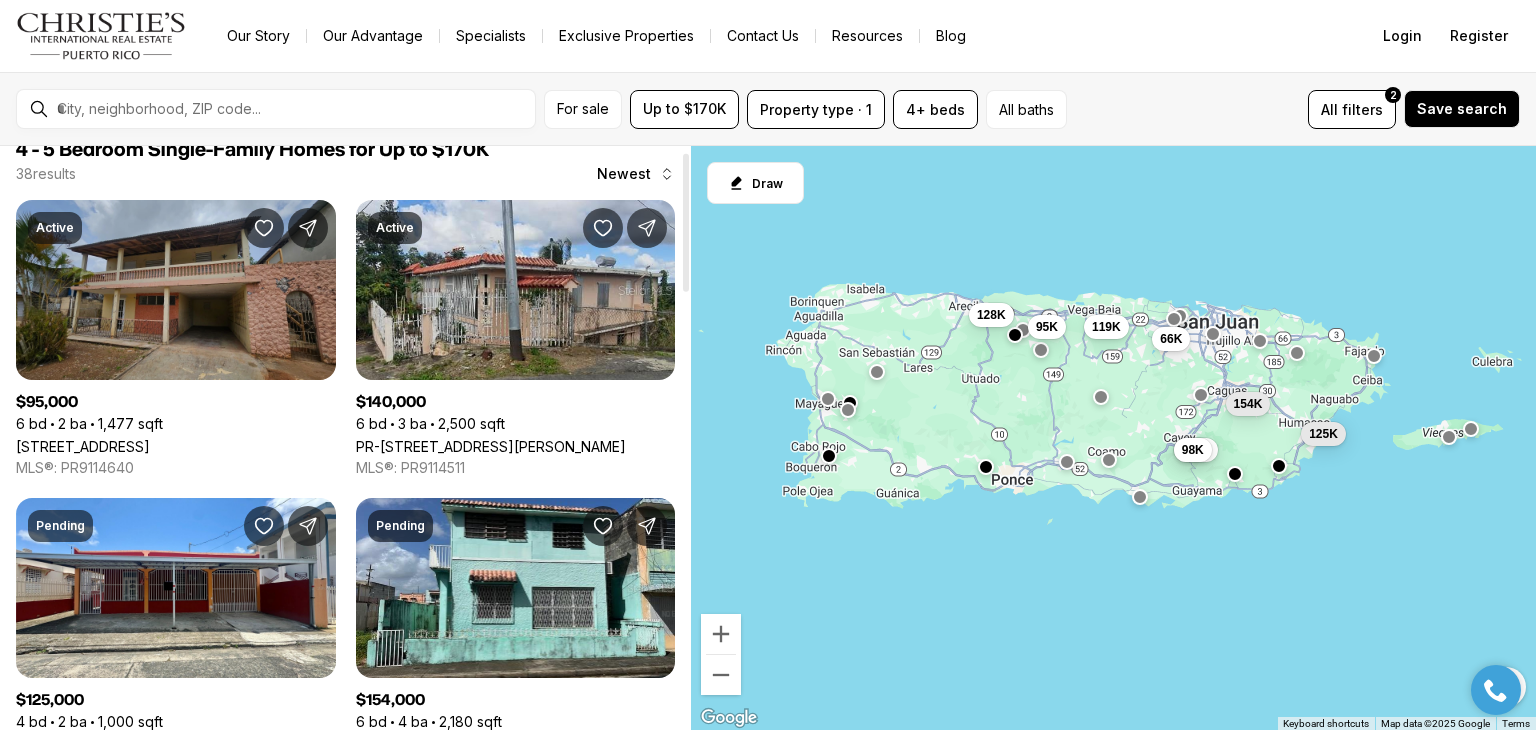 click on "[STREET_ADDRESS]" at bounding box center [83, 446] 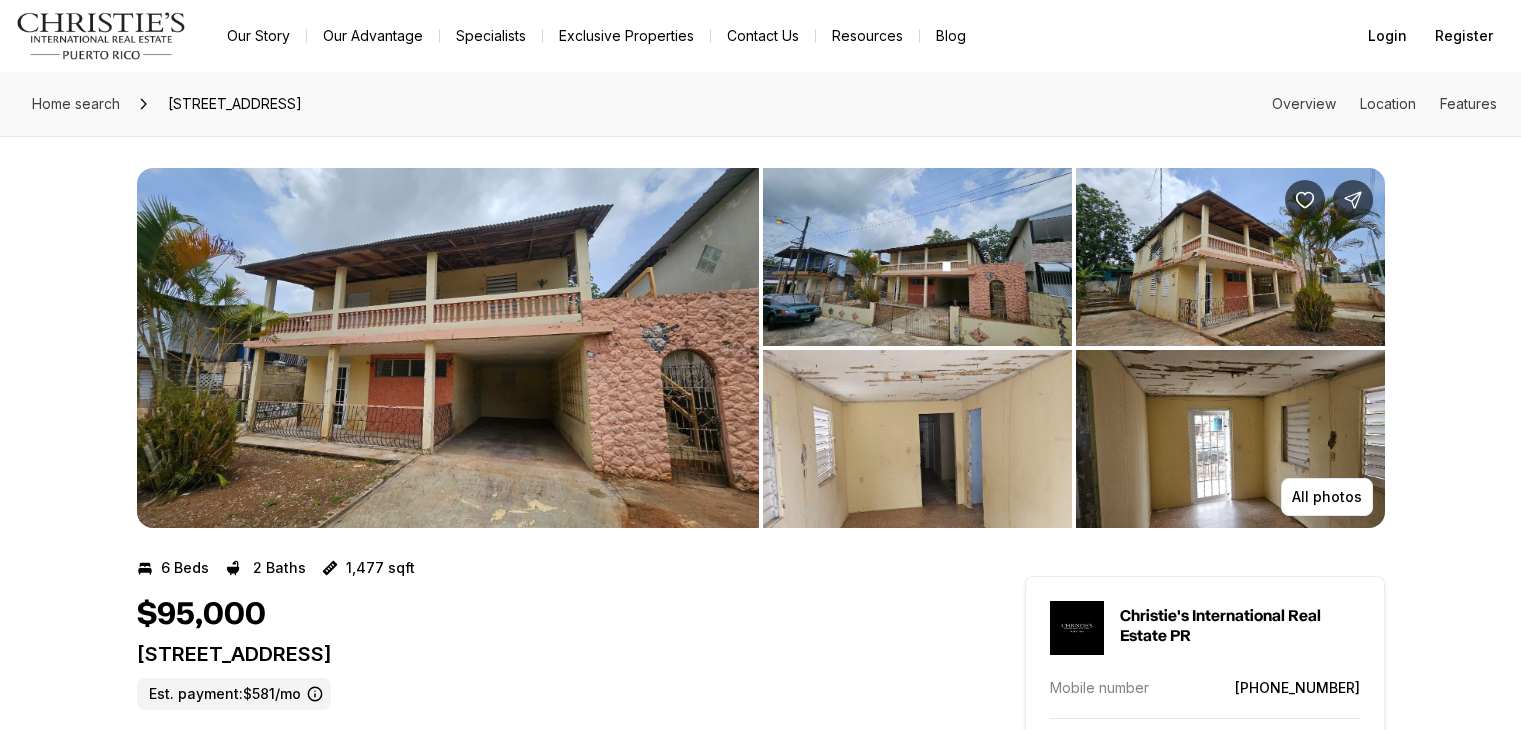 scroll, scrollTop: 0, scrollLeft: 0, axis: both 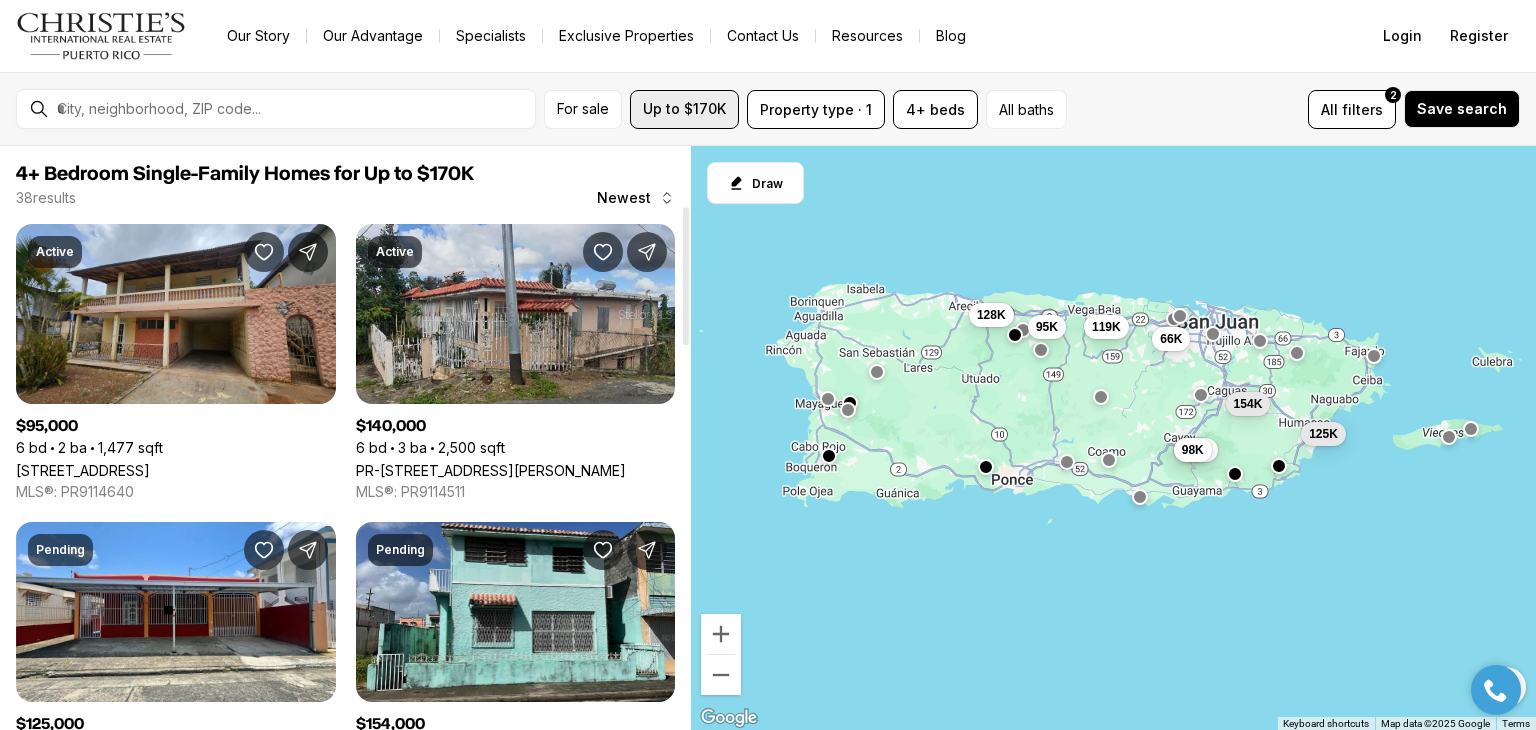 drag, startPoint x: 686, startPoint y: 180, endPoint x: 696, endPoint y: 89, distance: 91.5478 